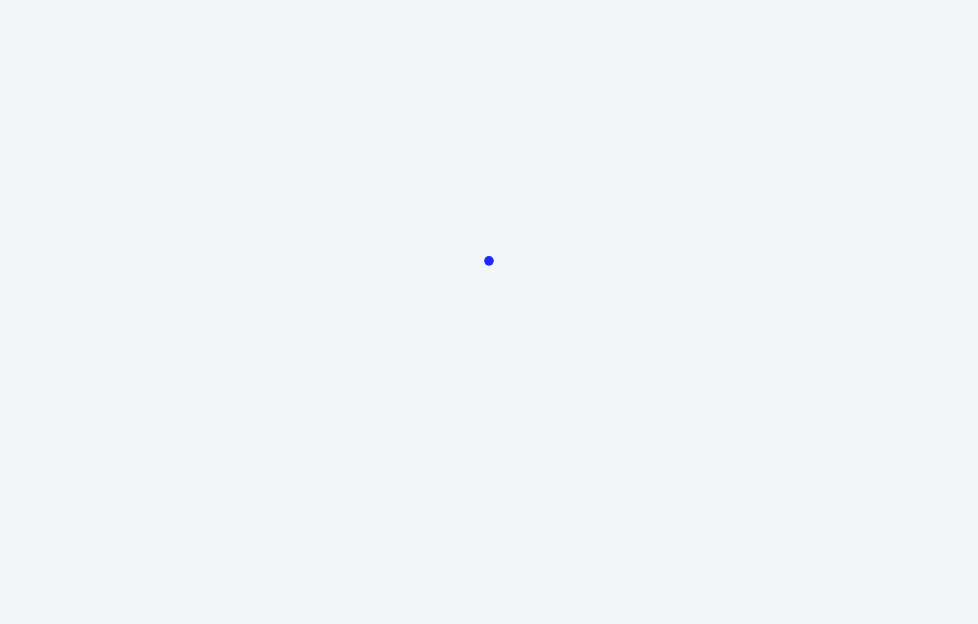 scroll, scrollTop: 0, scrollLeft: 0, axis: both 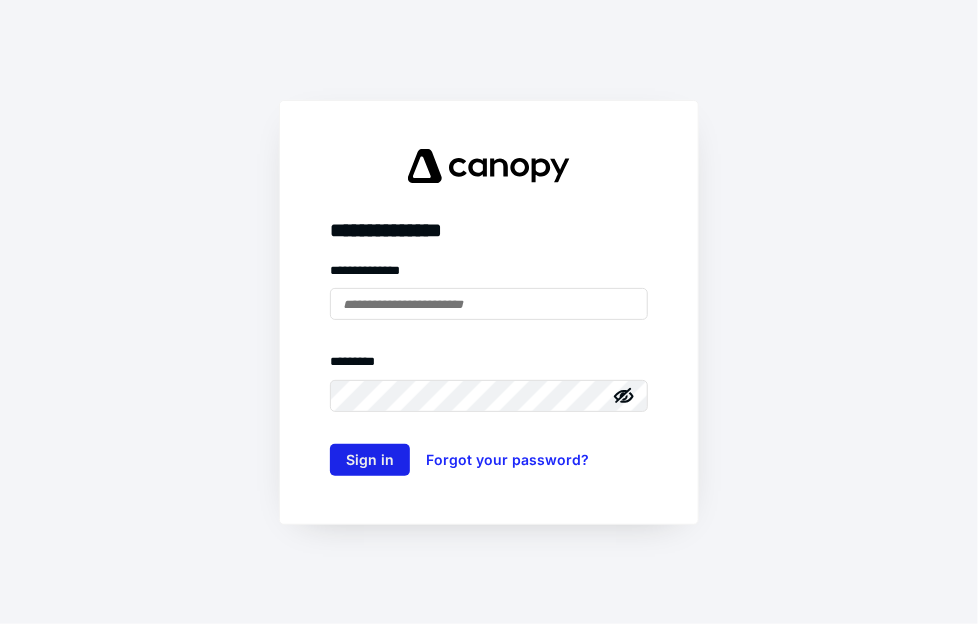 type on "**********" 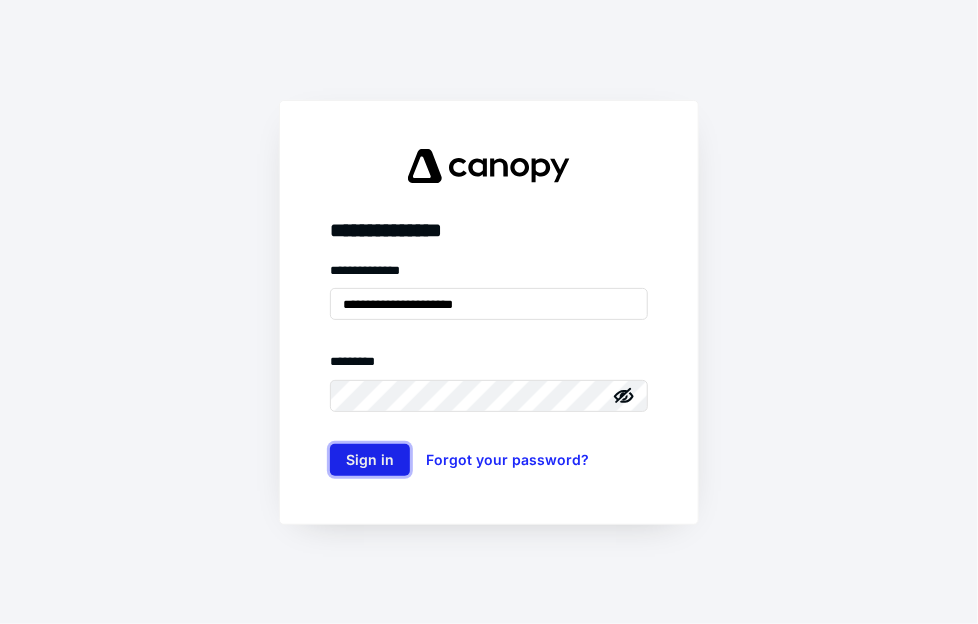 click on "Sign in" at bounding box center [370, 460] 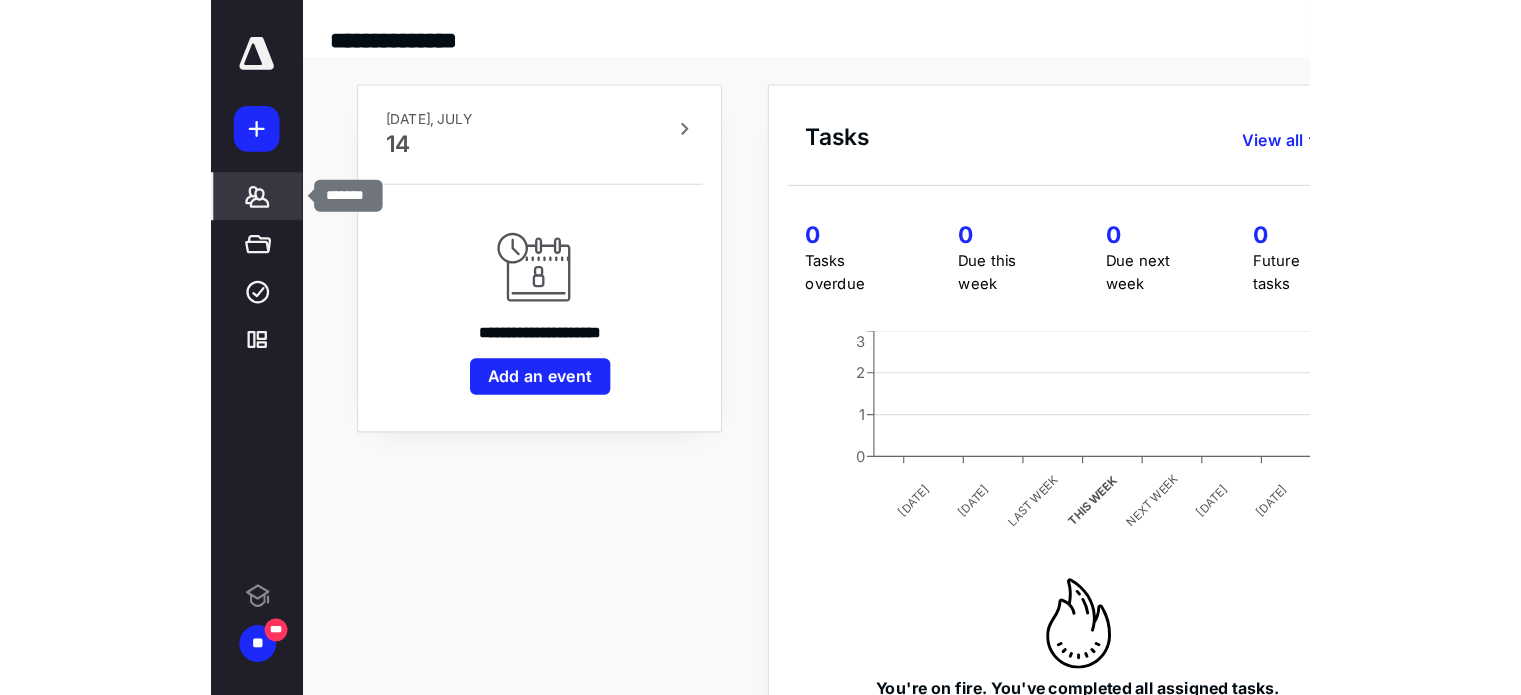 scroll, scrollTop: 0, scrollLeft: 0, axis: both 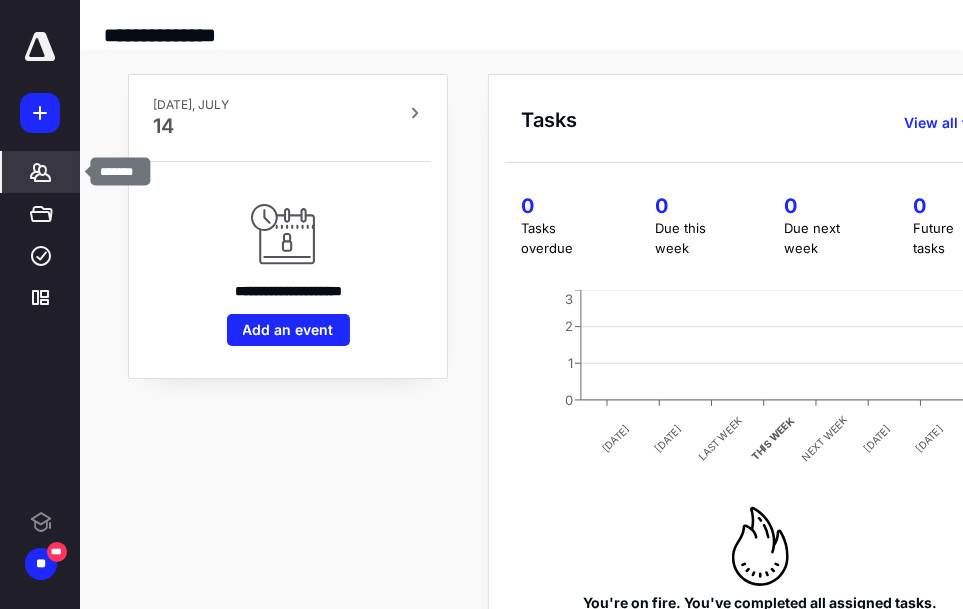 click 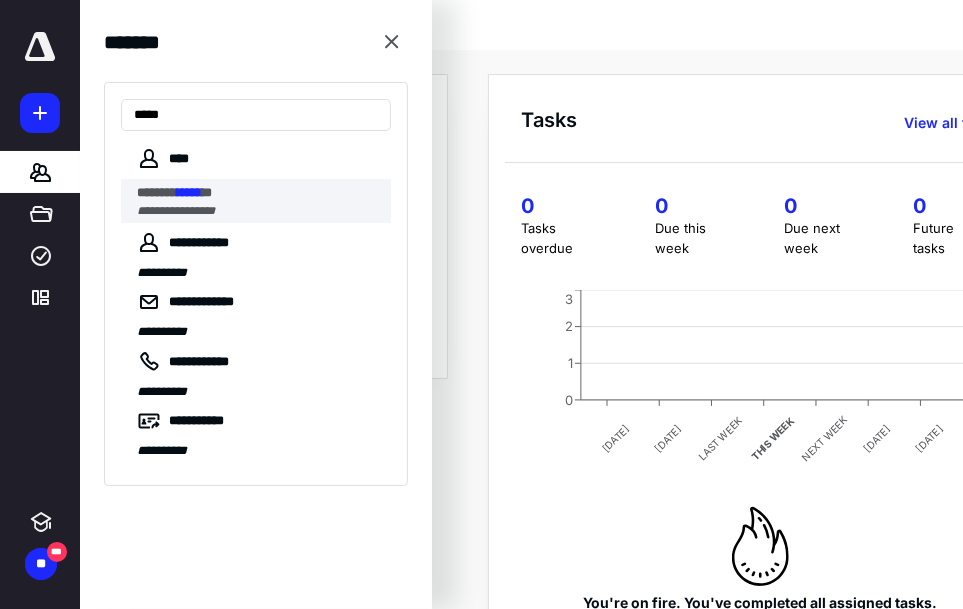 type on "*****" 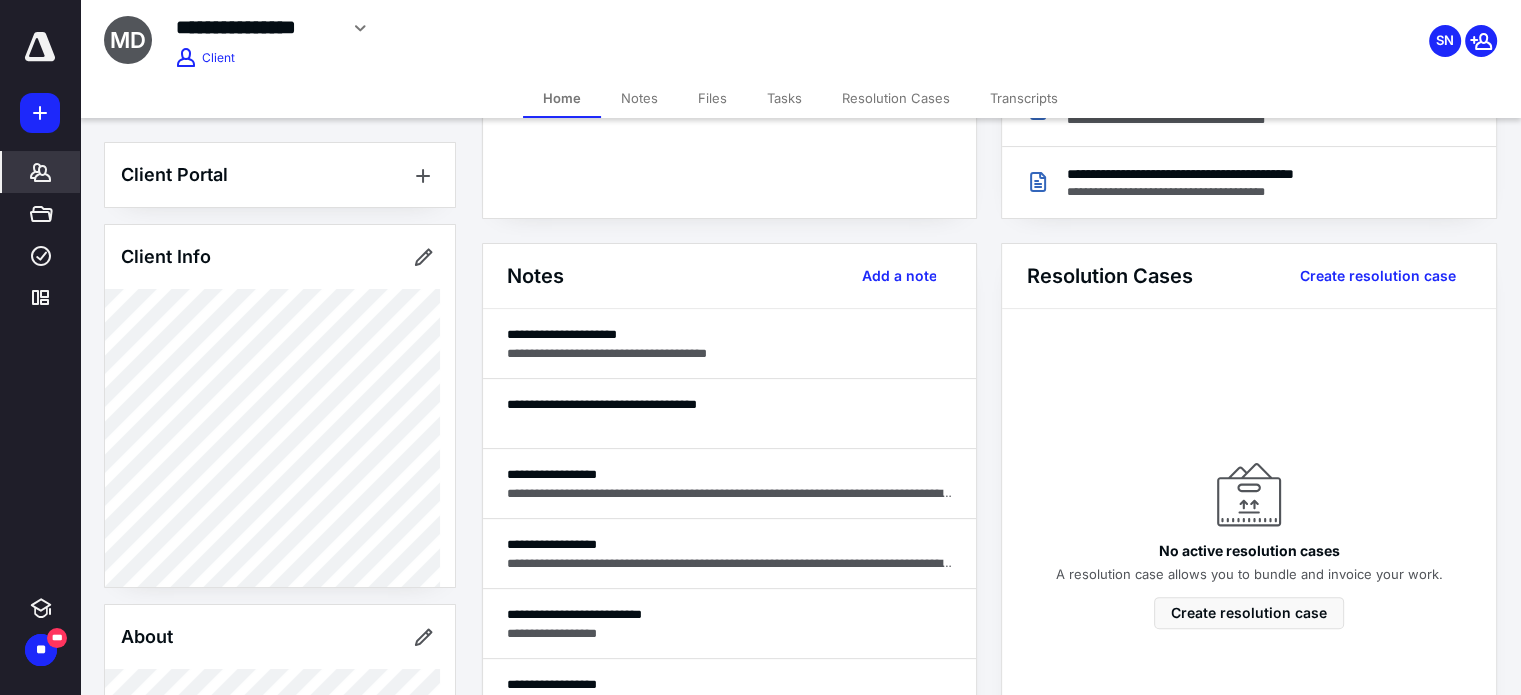 scroll, scrollTop: 424, scrollLeft: 0, axis: vertical 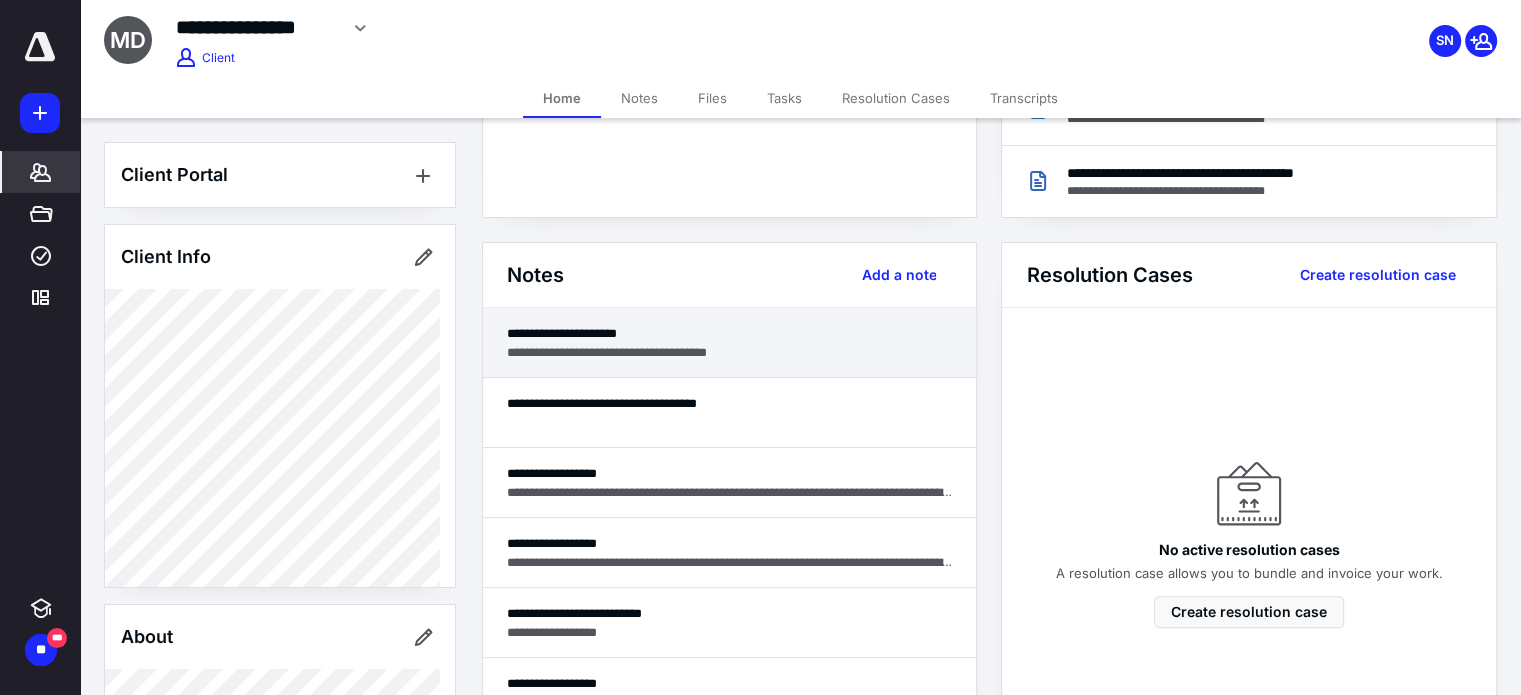 click on "**********" at bounding box center (730, 333) 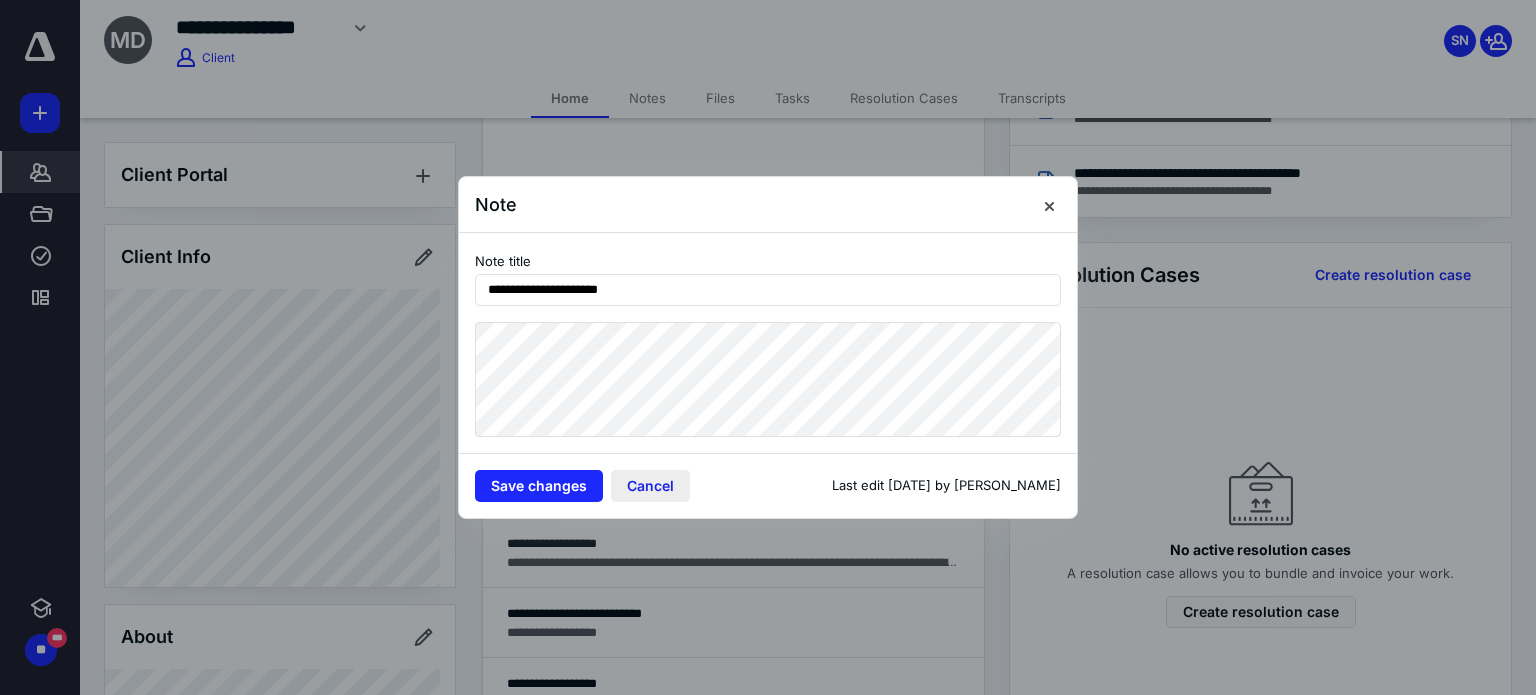 click on "Cancel" at bounding box center (650, 486) 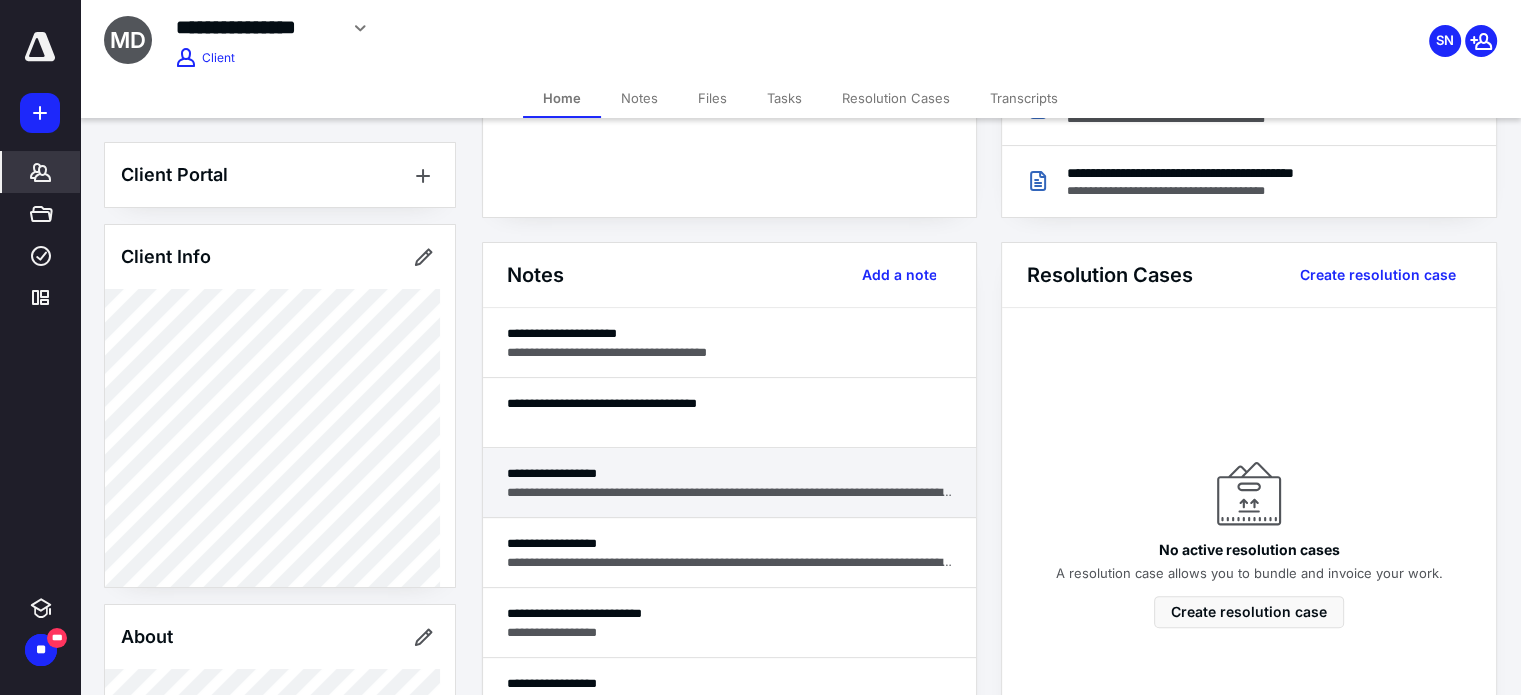 scroll, scrollTop: 519, scrollLeft: 0, axis: vertical 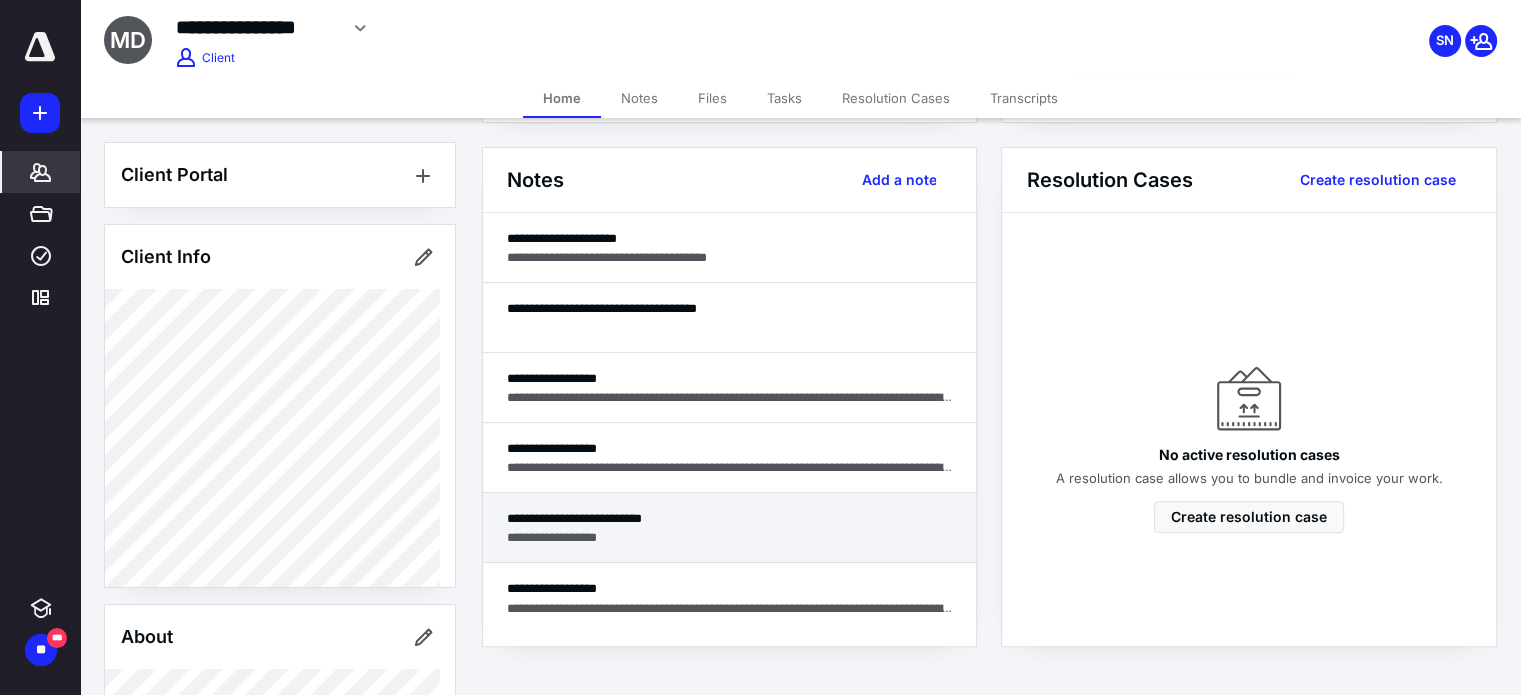 click on "**********" at bounding box center (730, 537) 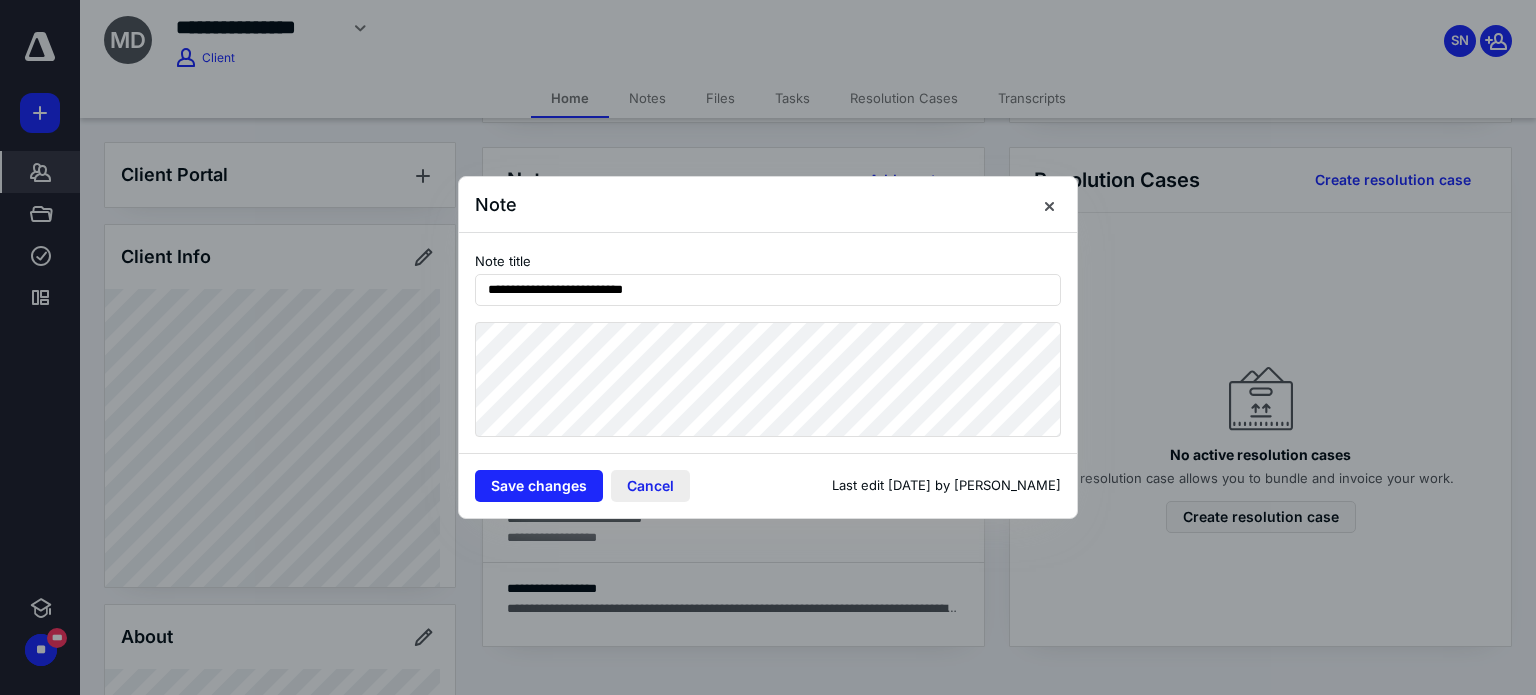 click on "Cancel" at bounding box center [650, 486] 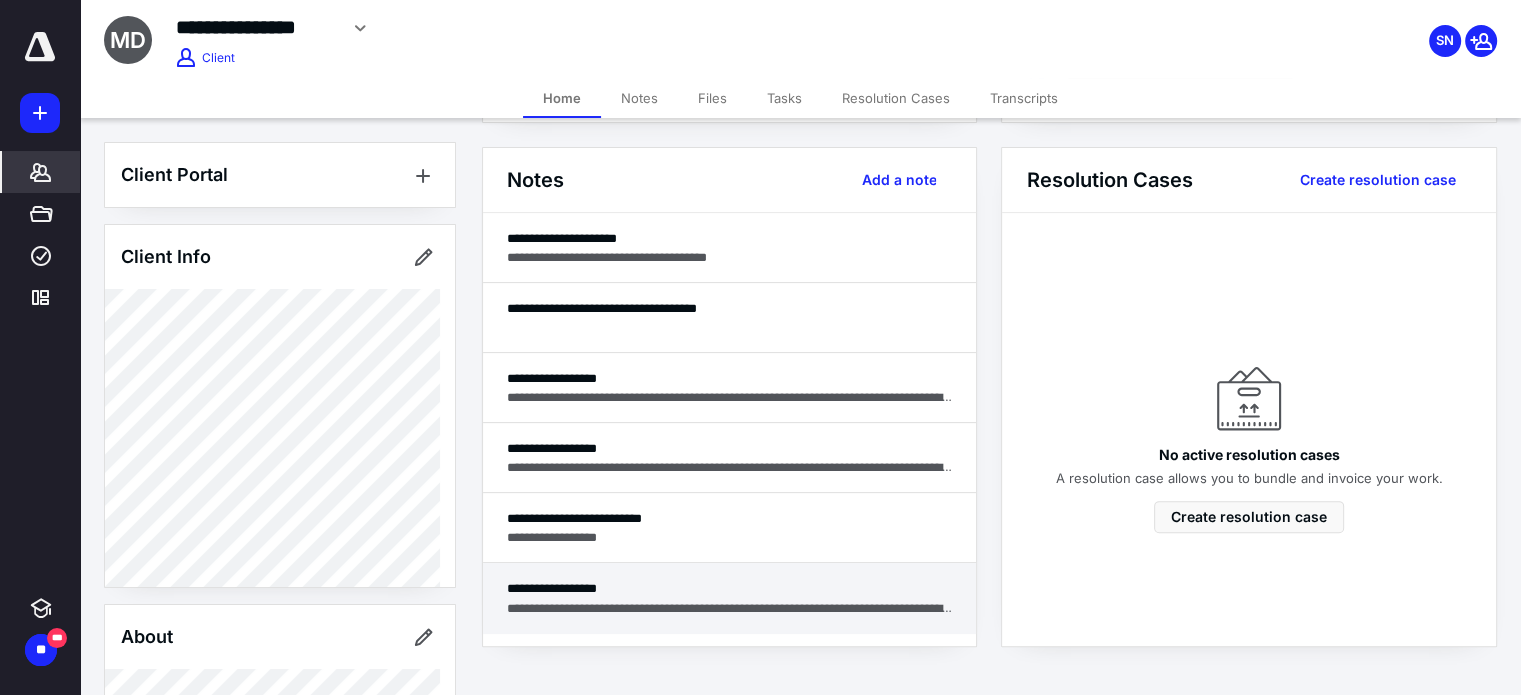 click on "**********" at bounding box center [730, 608] 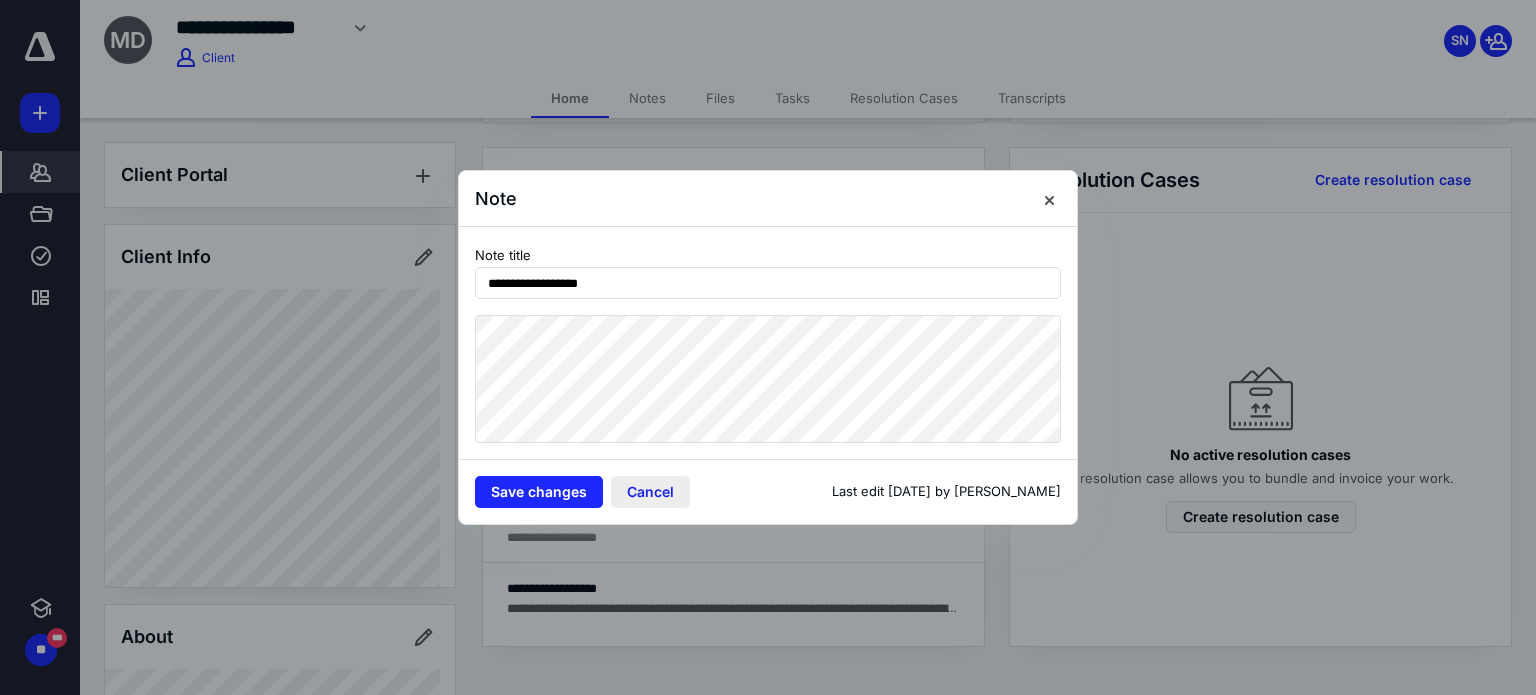 click on "Cancel" at bounding box center (650, 492) 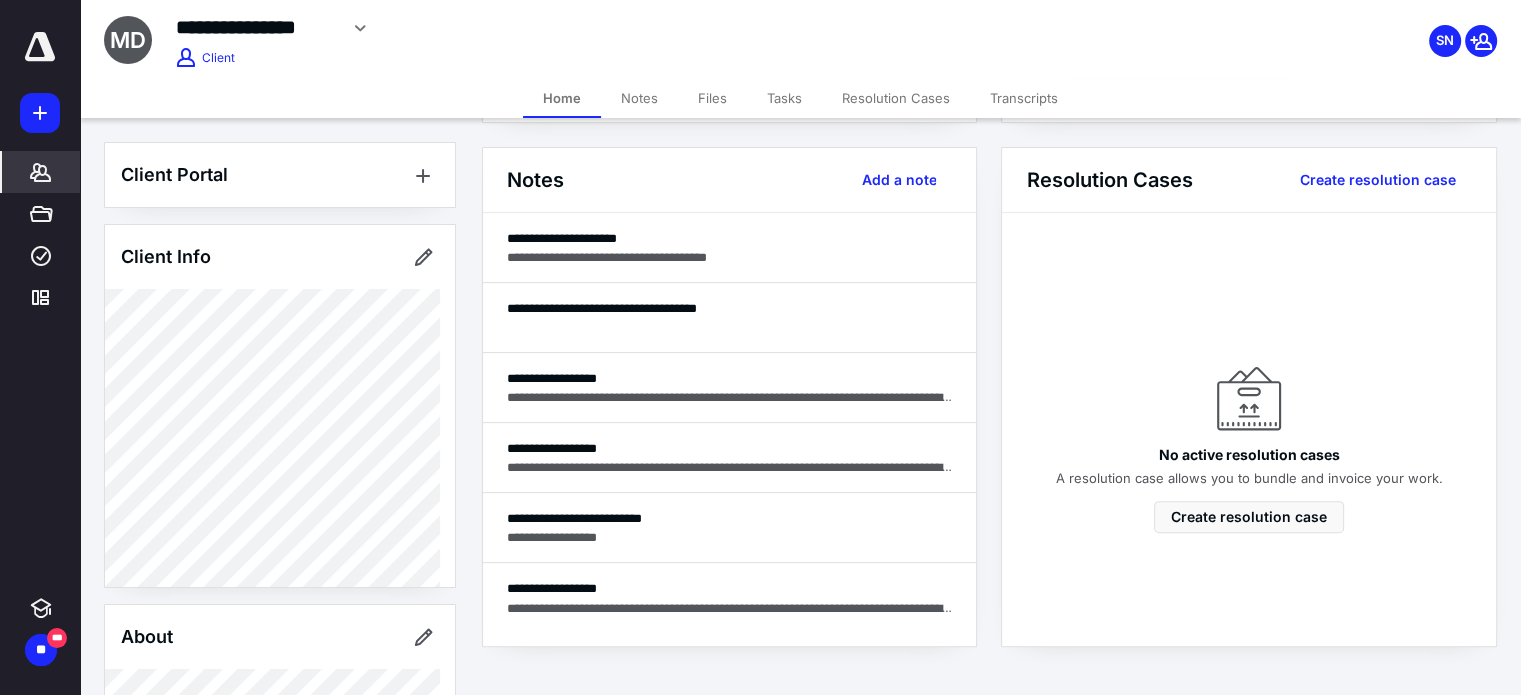 click on "Notes" at bounding box center (639, 98) 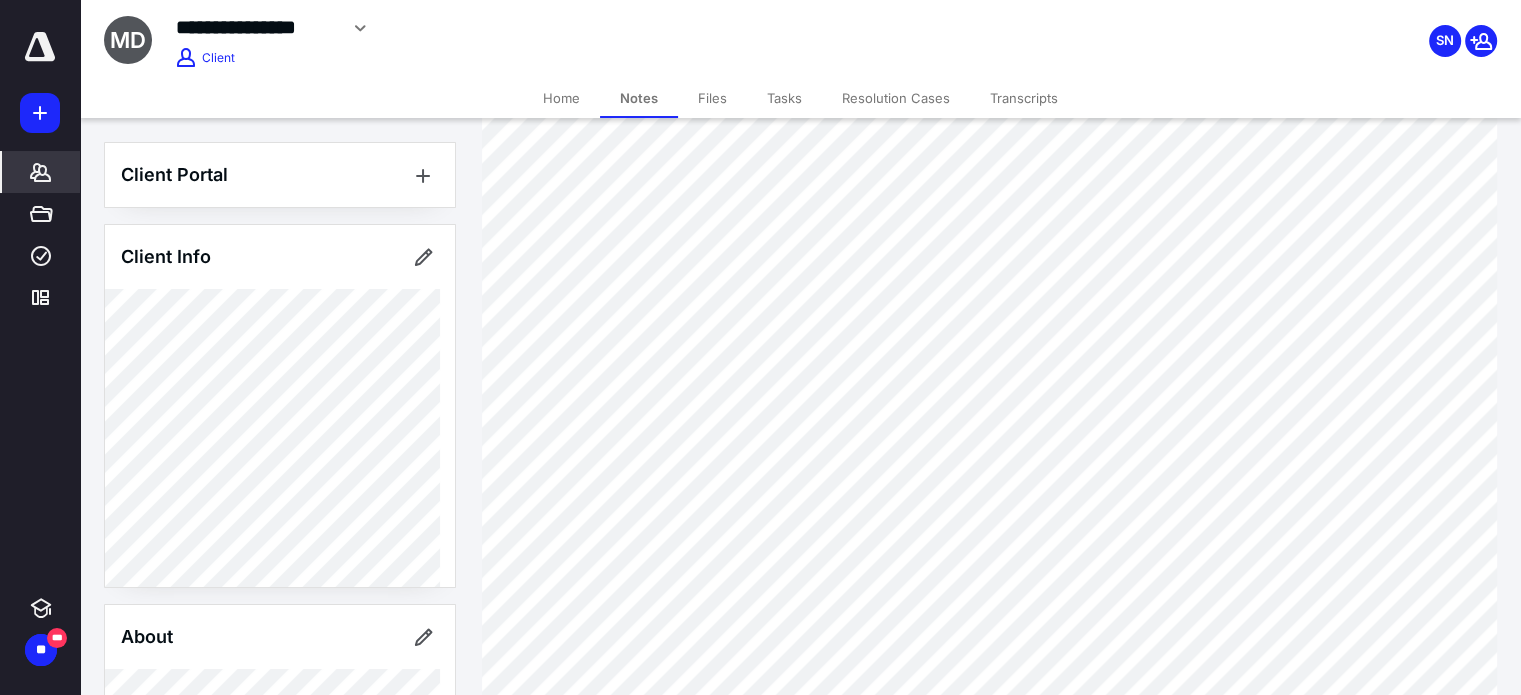 scroll, scrollTop: 1392, scrollLeft: 0, axis: vertical 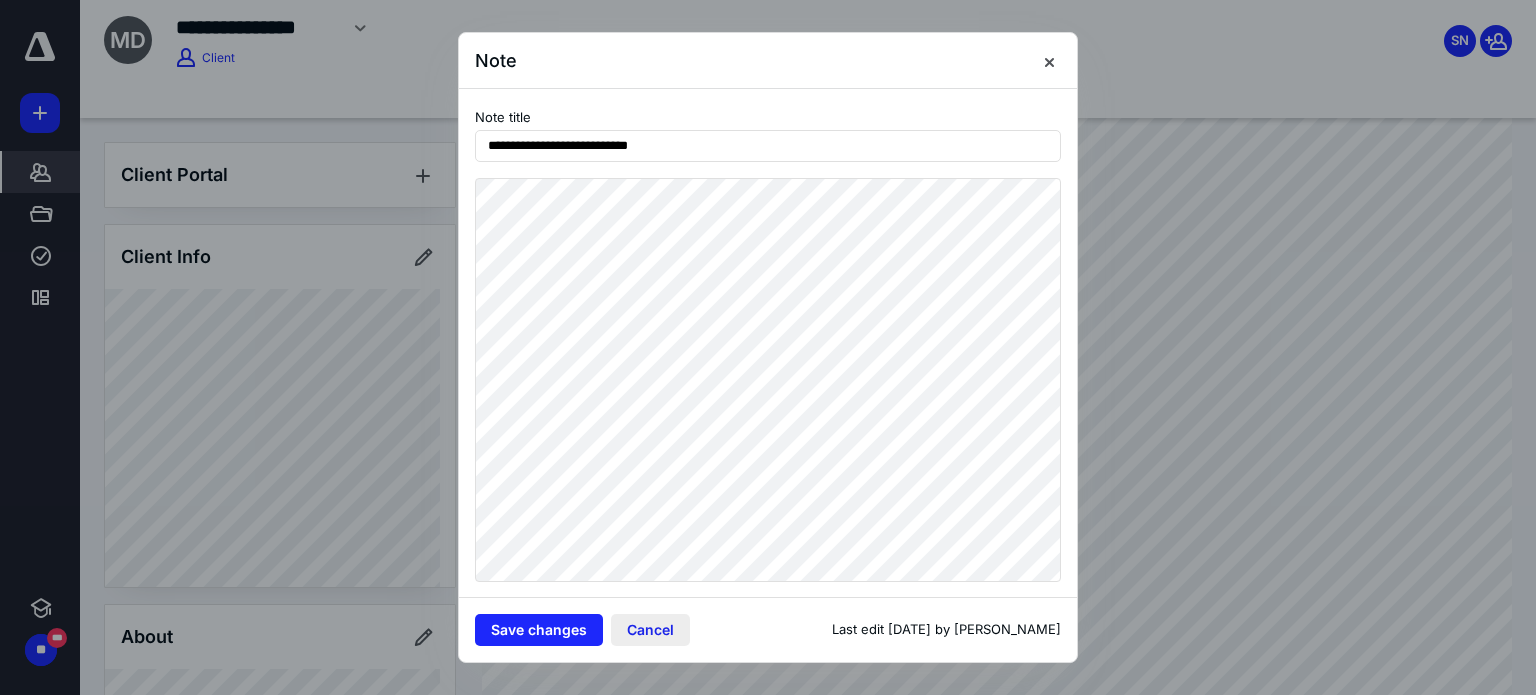 click on "Cancel" at bounding box center (650, 630) 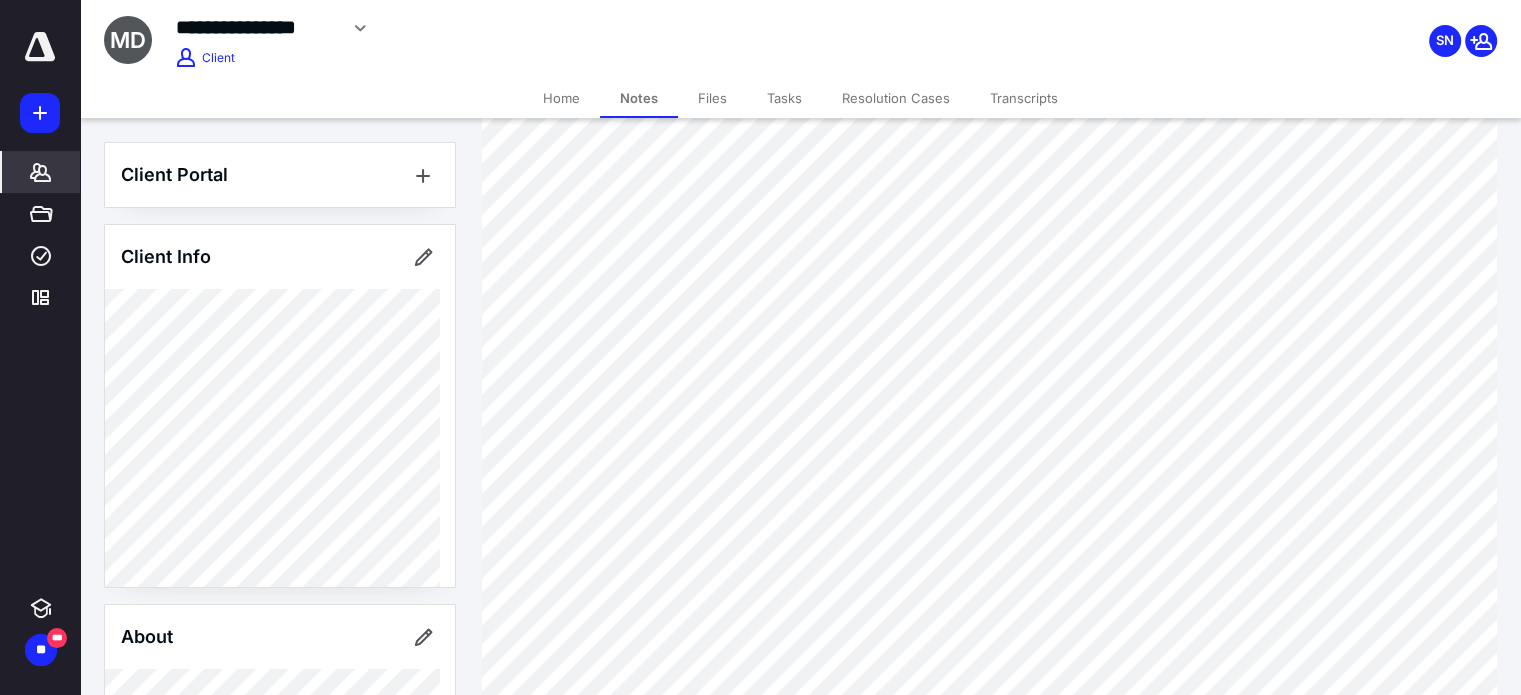click on "Transcripts" at bounding box center [1024, 98] 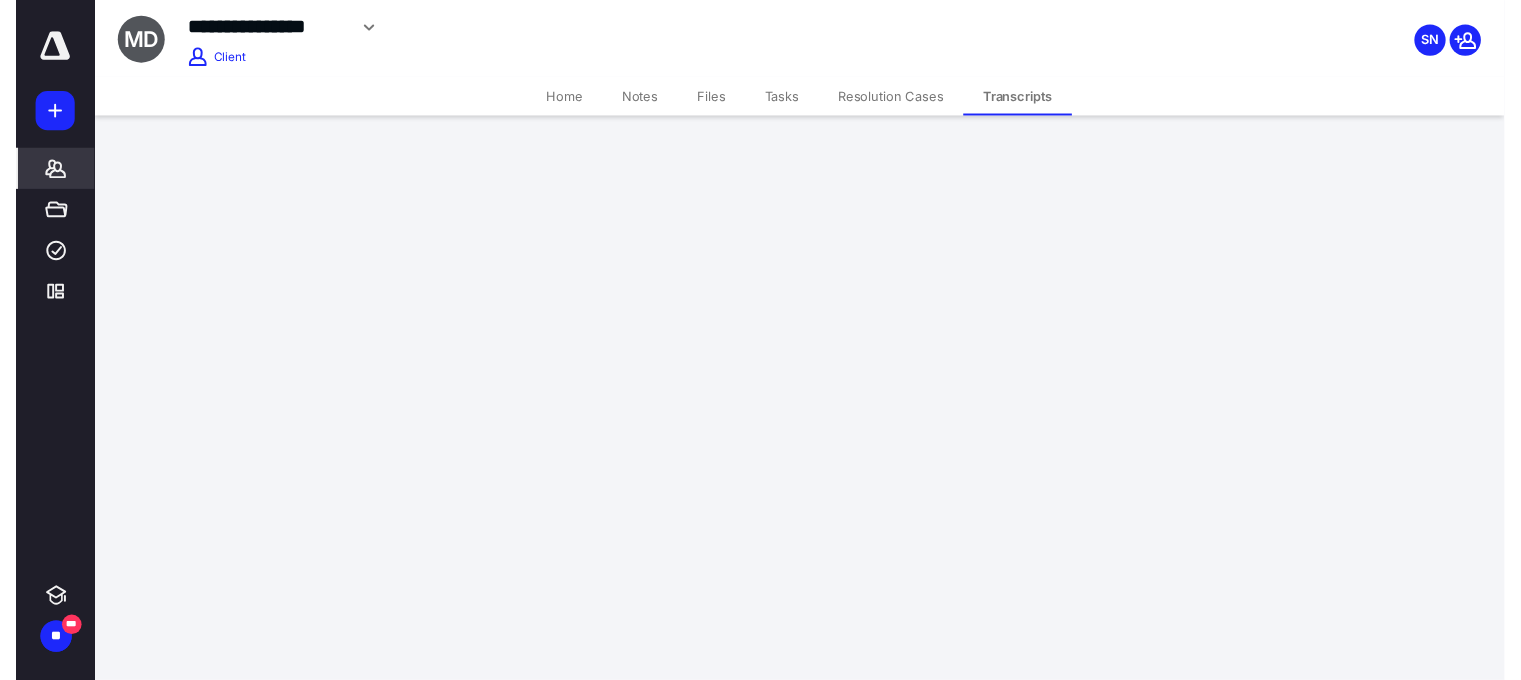 scroll, scrollTop: 0, scrollLeft: 0, axis: both 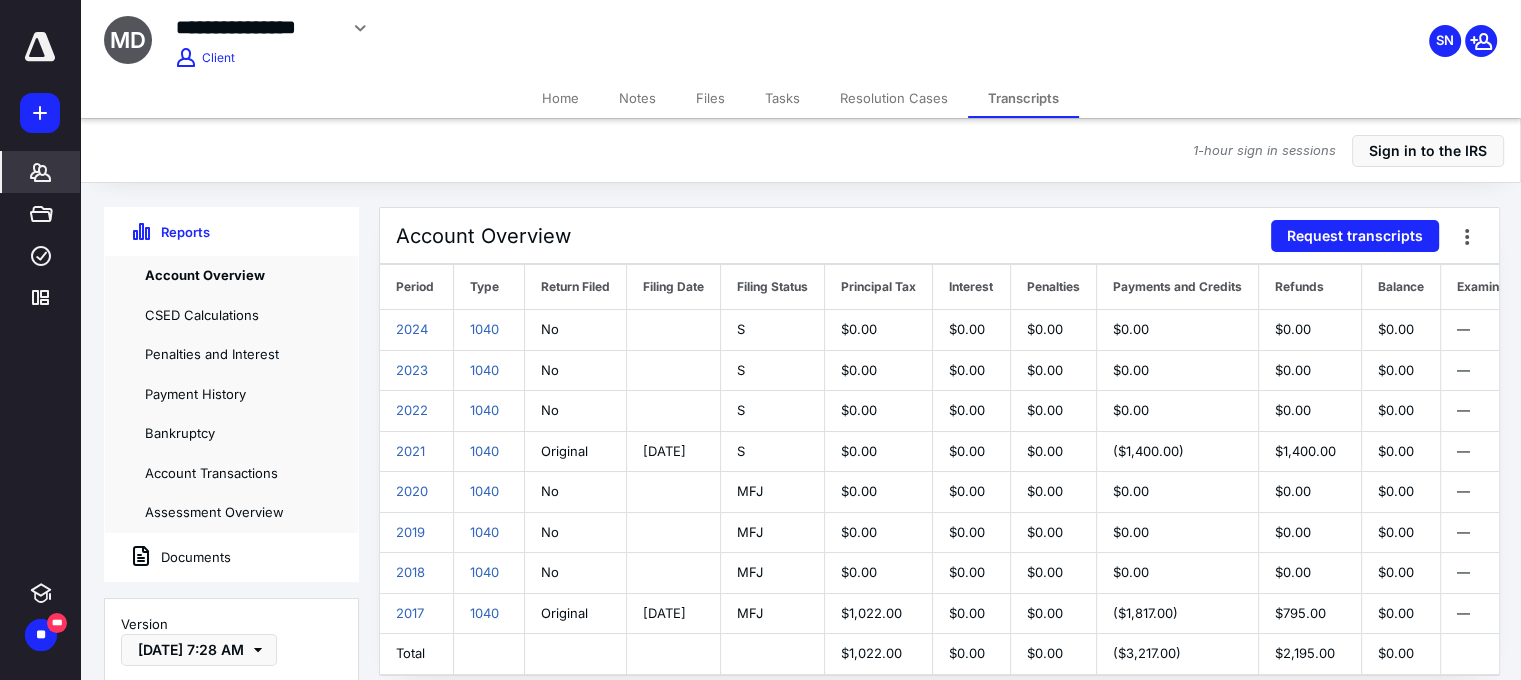 click on "Transcripts" at bounding box center (1023, 98) 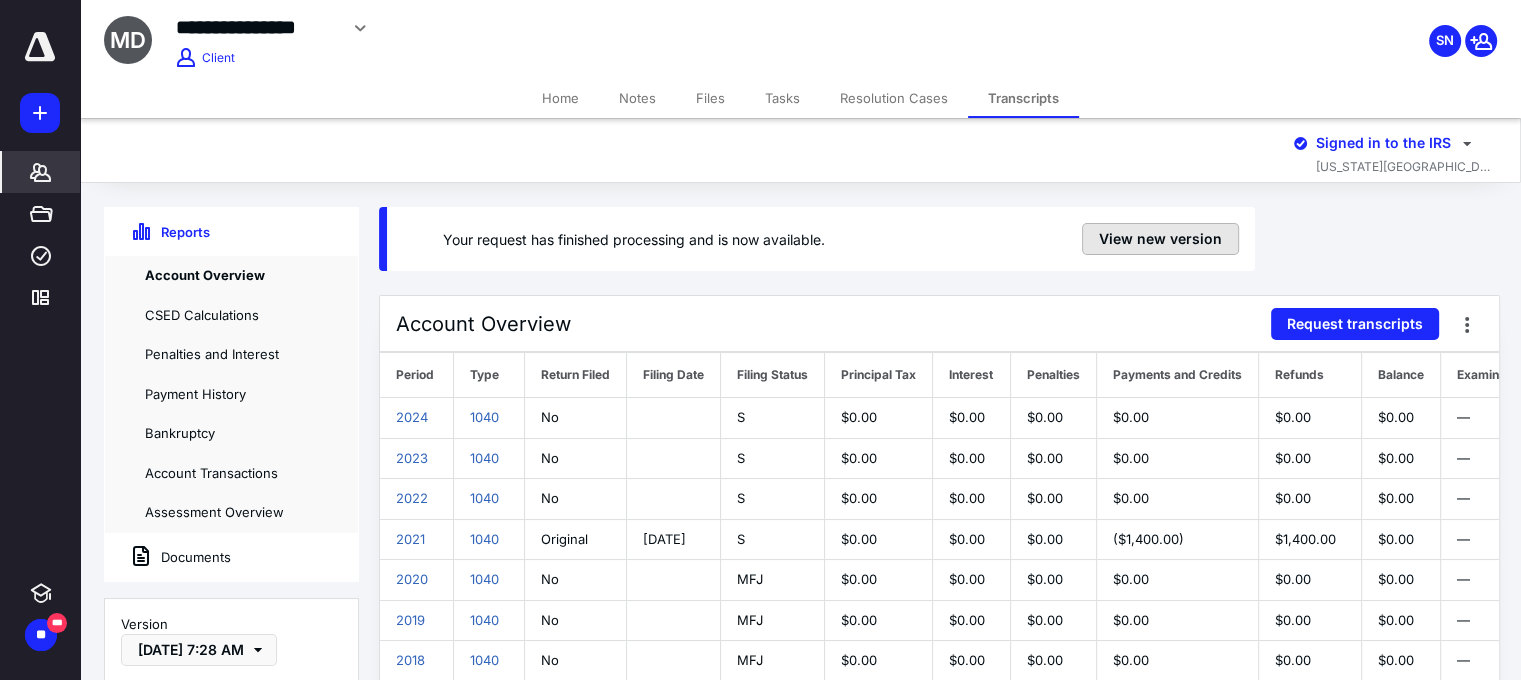 click on "View new version" at bounding box center [1160, 239] 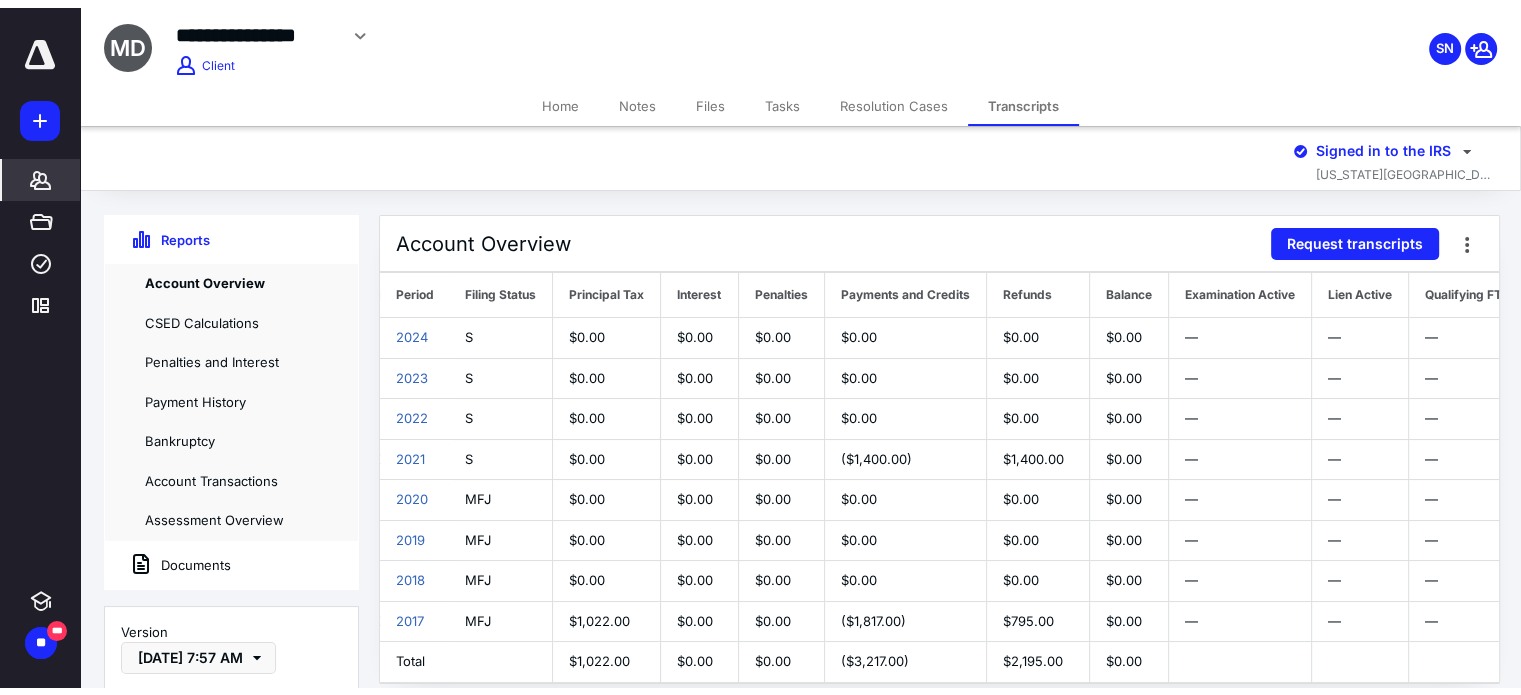 scroll, scrollTop: 0, scrollLeft: 312, axis: horizontal 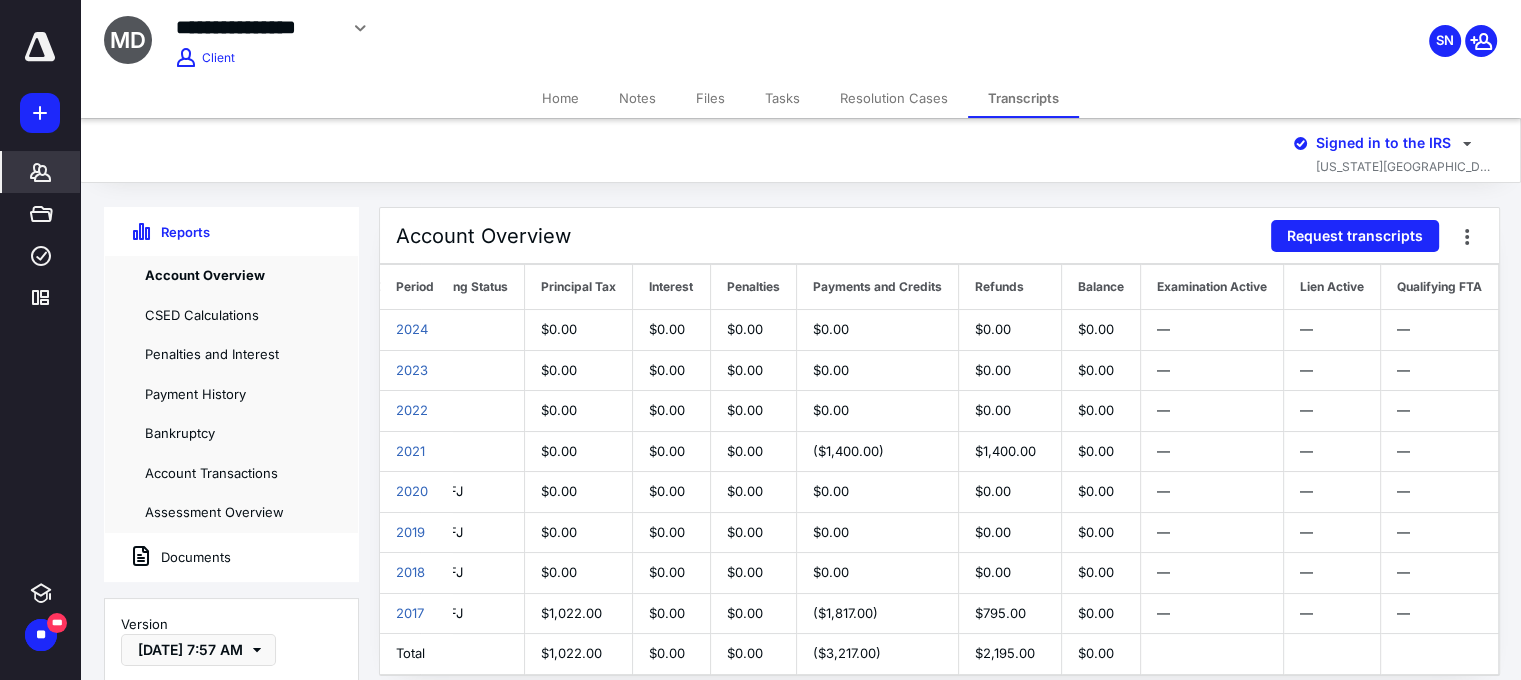 click on "Notes" at bounding box center [637, 98] 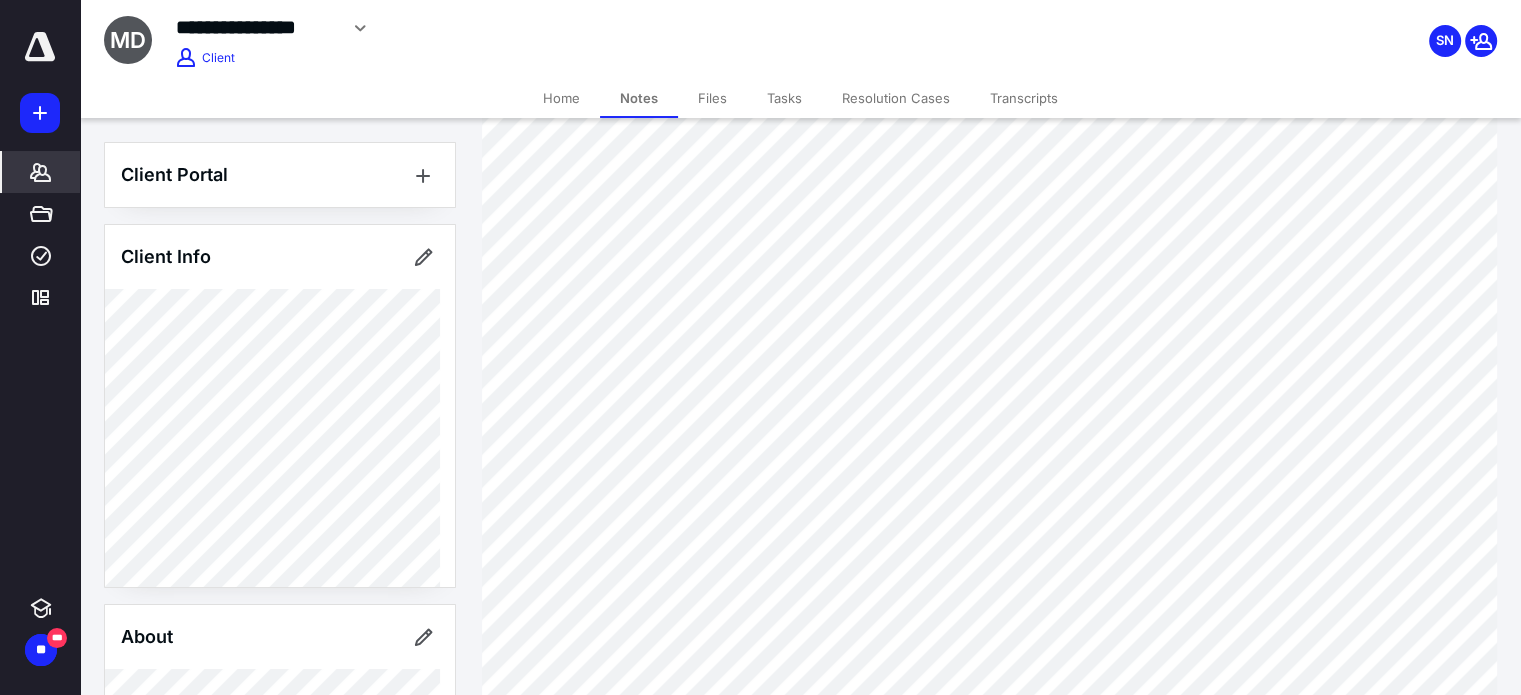 scroll, scrollTop: 0, scrollLeft: 0, axis: both 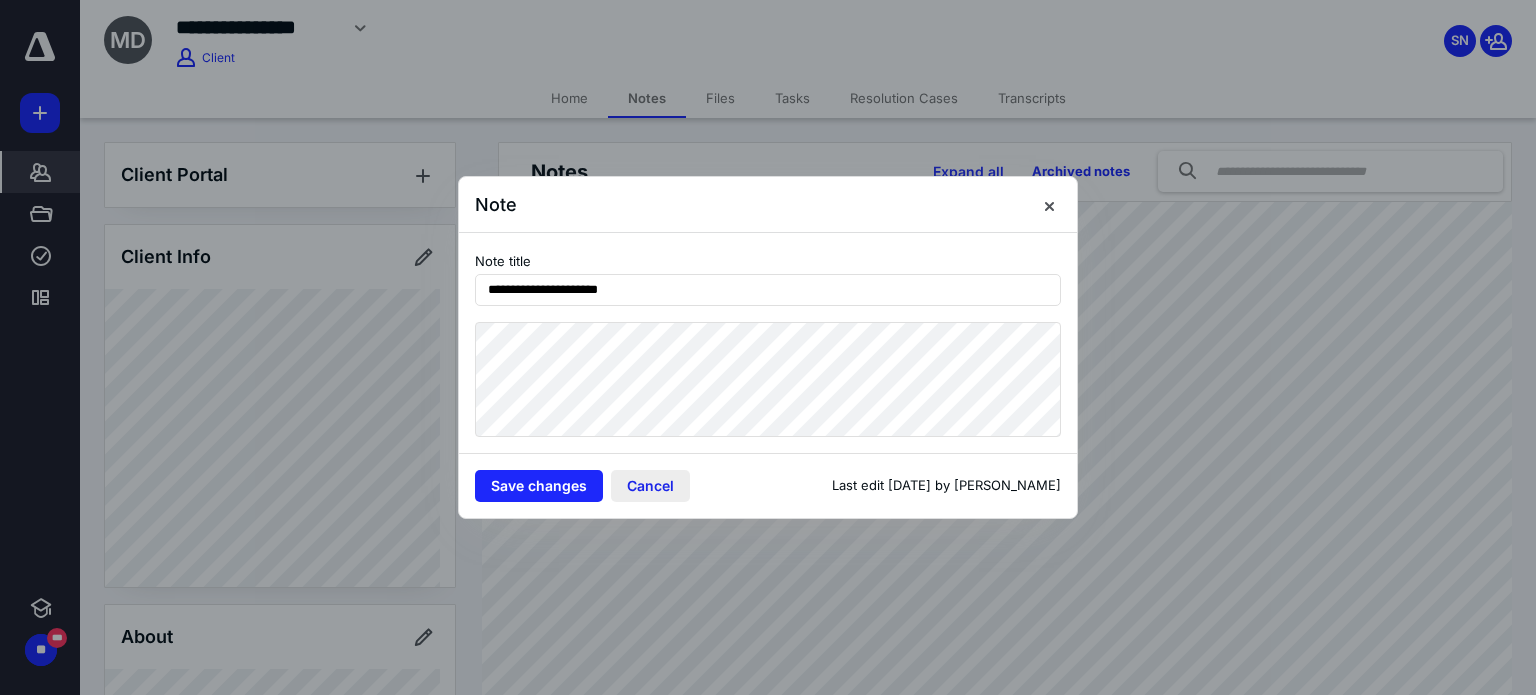 click on "Cancel" at bounding box center (650, 486) 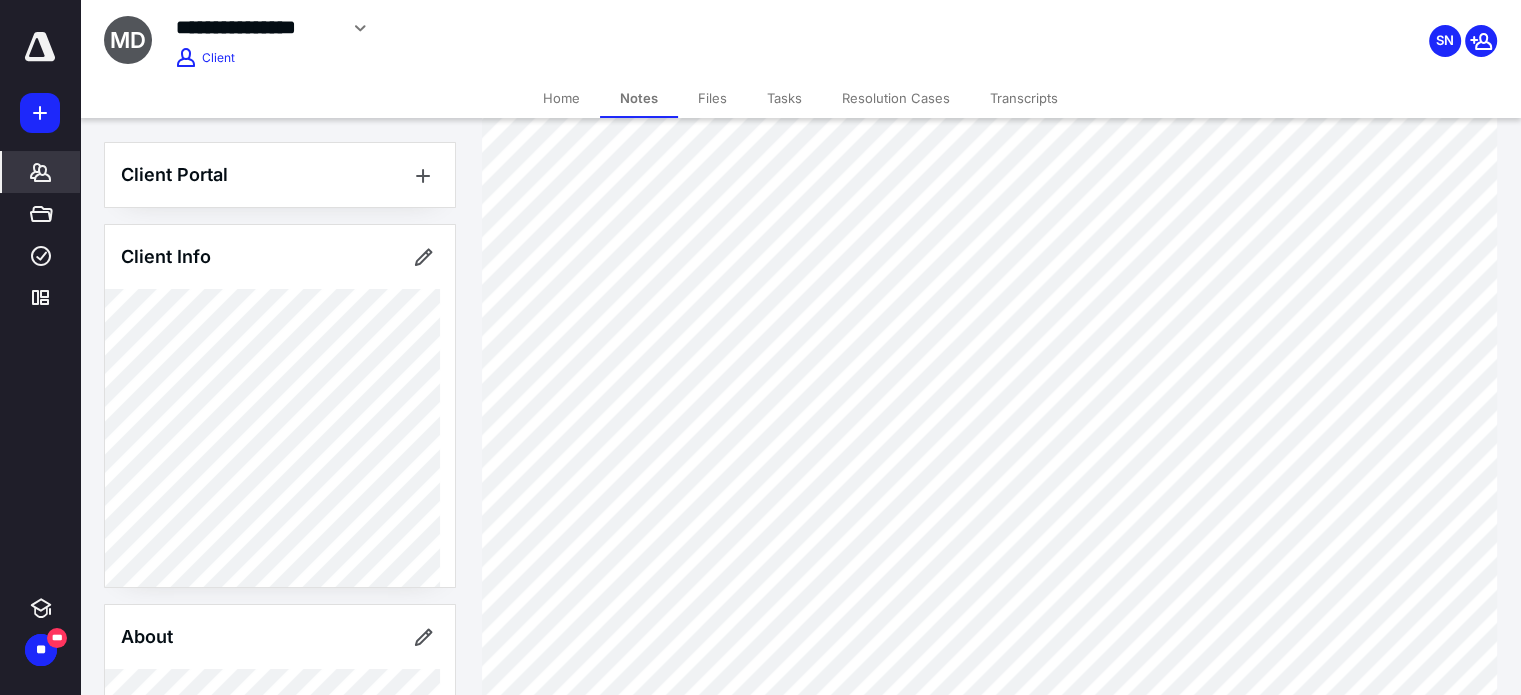 scroll, scrollTop: 2320, scrollLeft: 0, axis: vertical 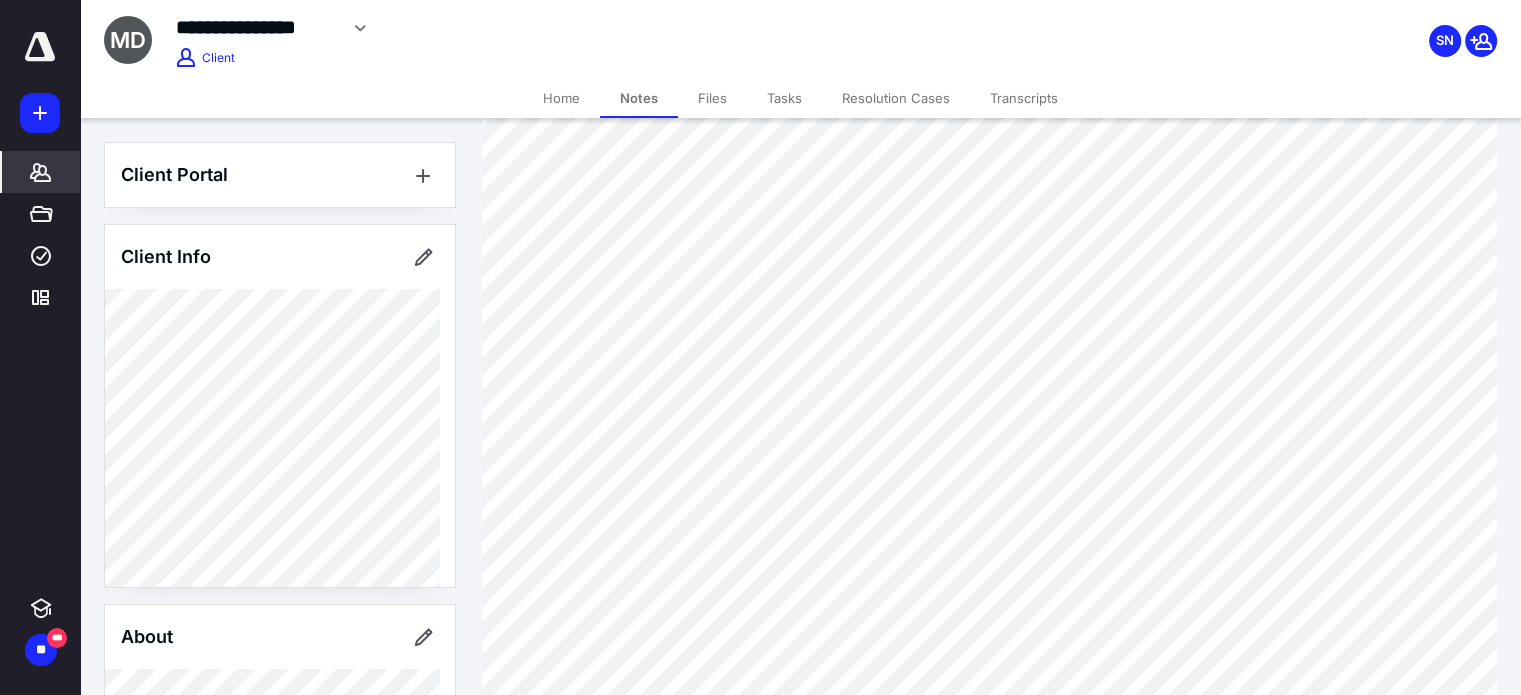 click at bounding box center [40, 47] 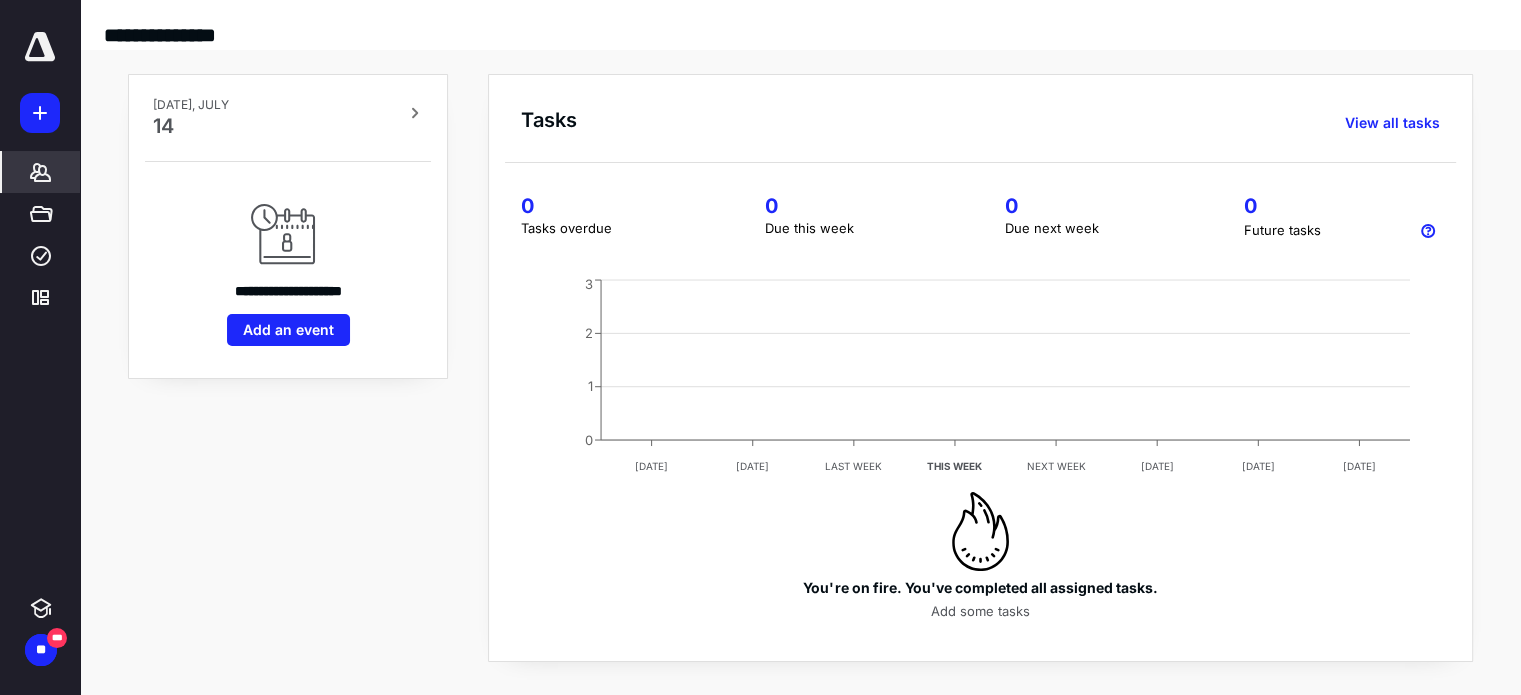 click 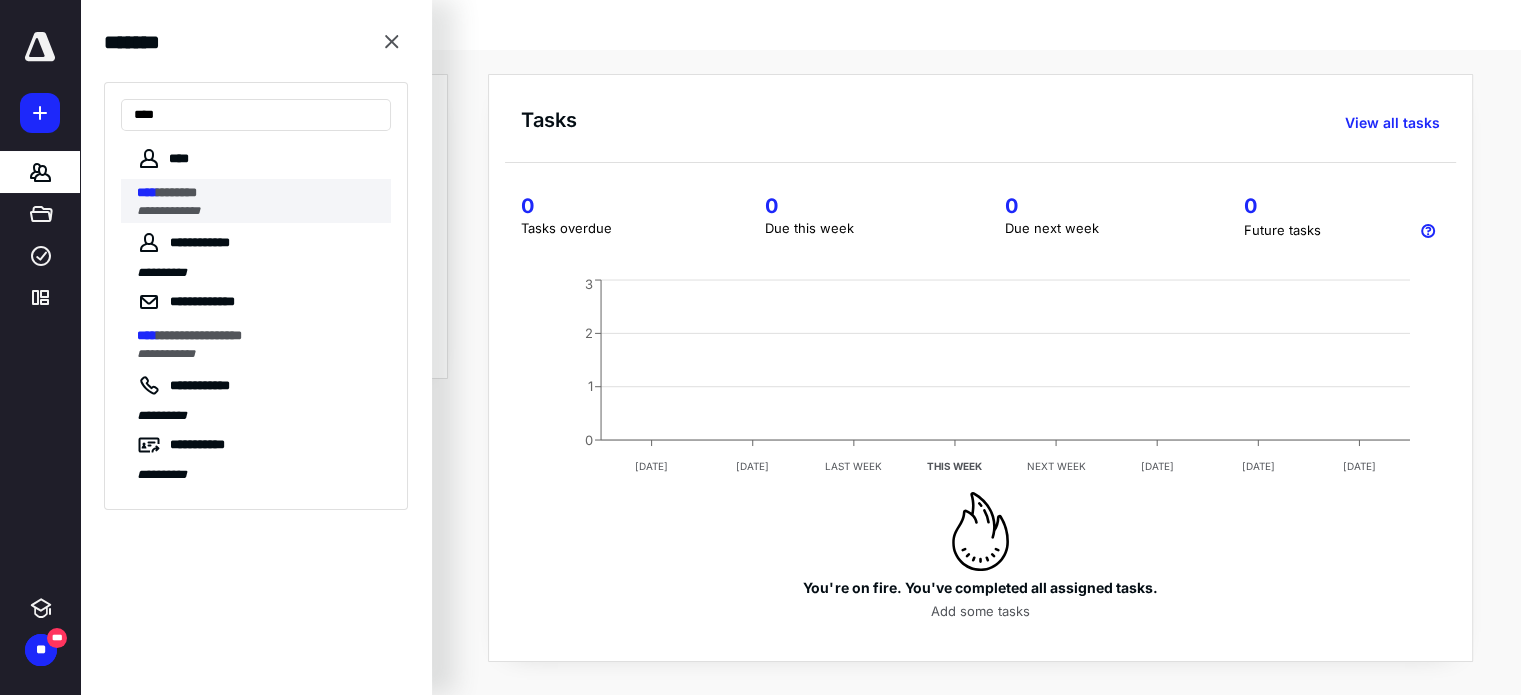 type on "****" 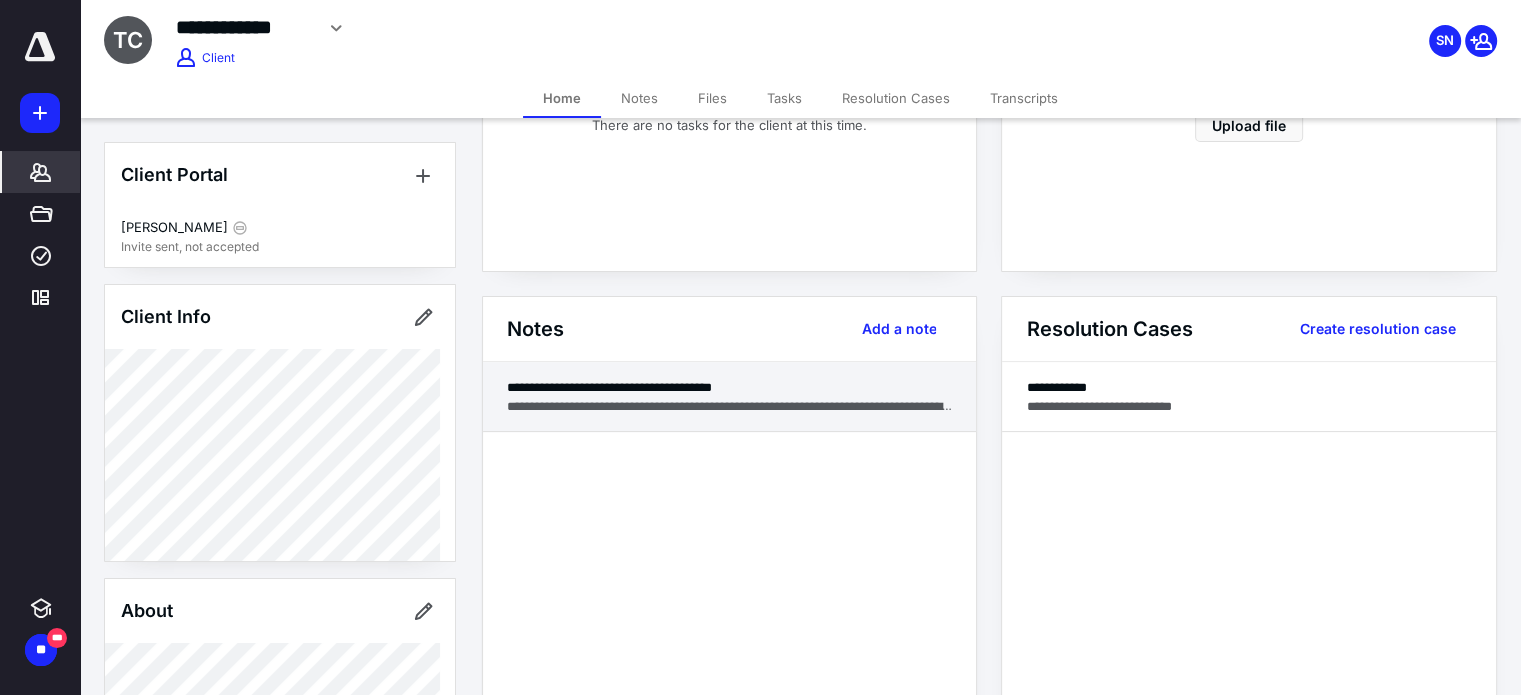 scroll, scrollTop: 372, scrollLeft: 0, axis: vertical 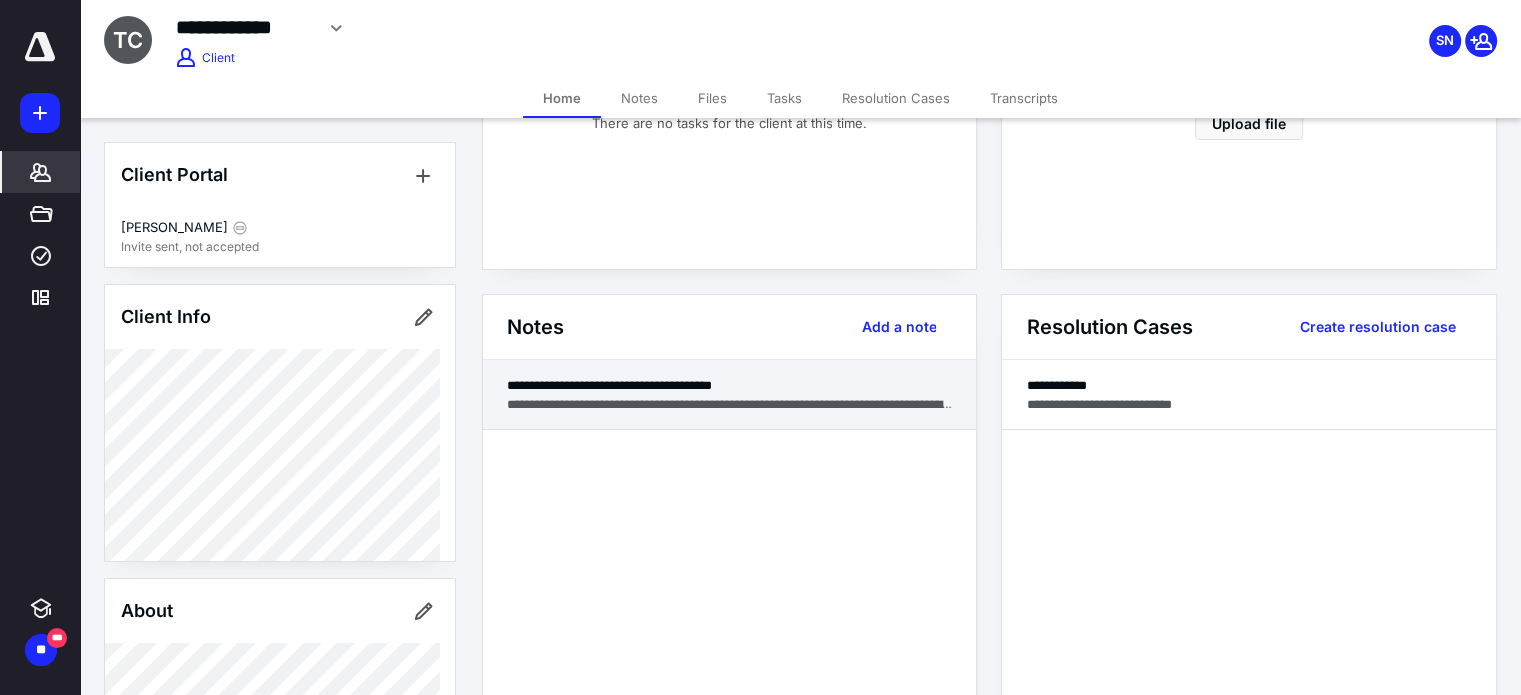 click on "**********" at bounding box center (730, 404) 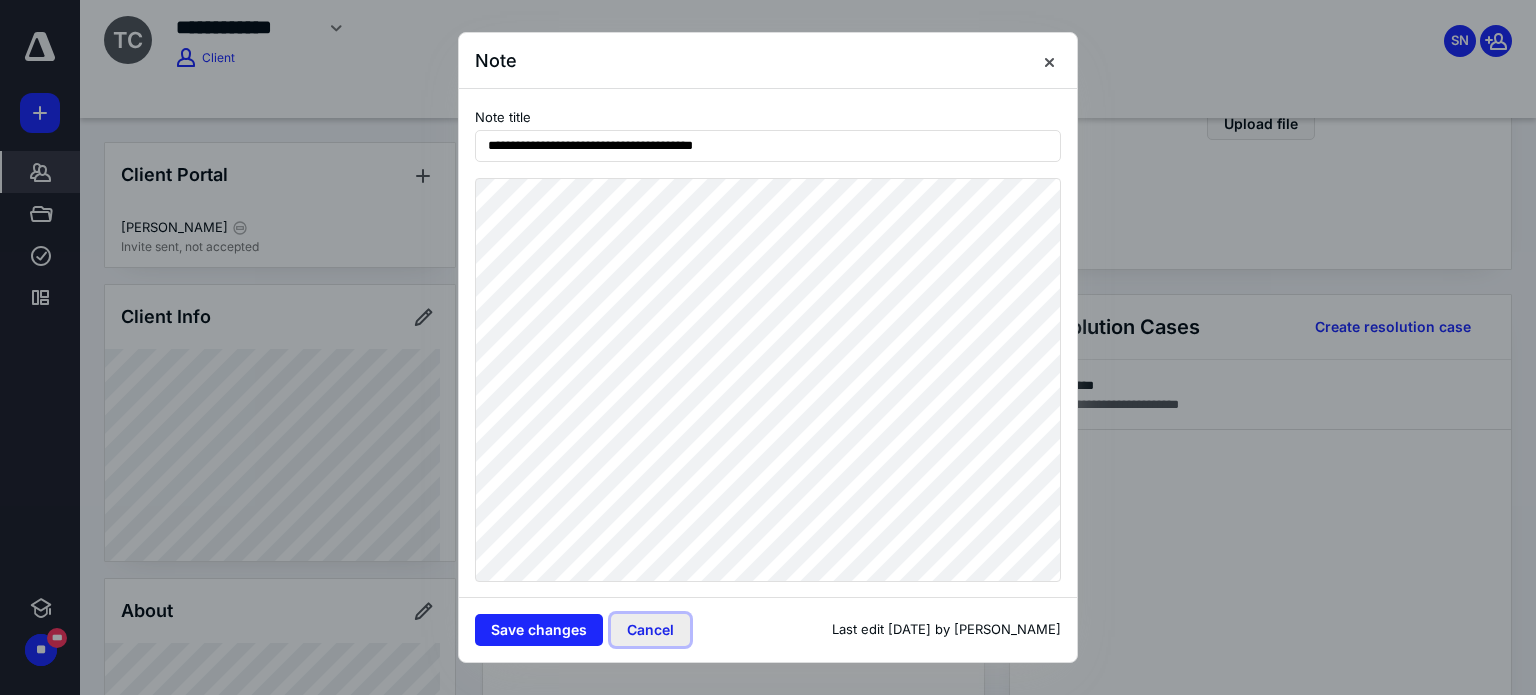click on "Cancel" at bounding box center (650, 630) 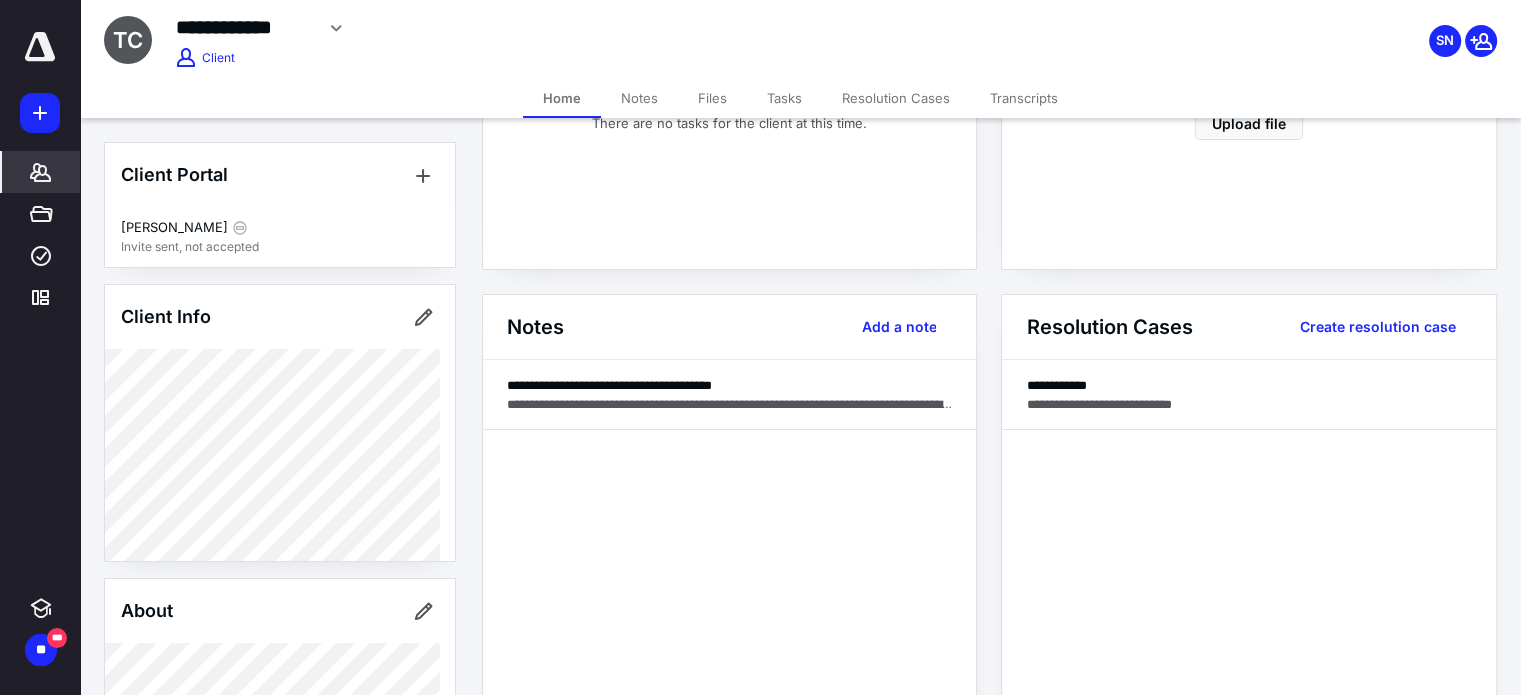 click 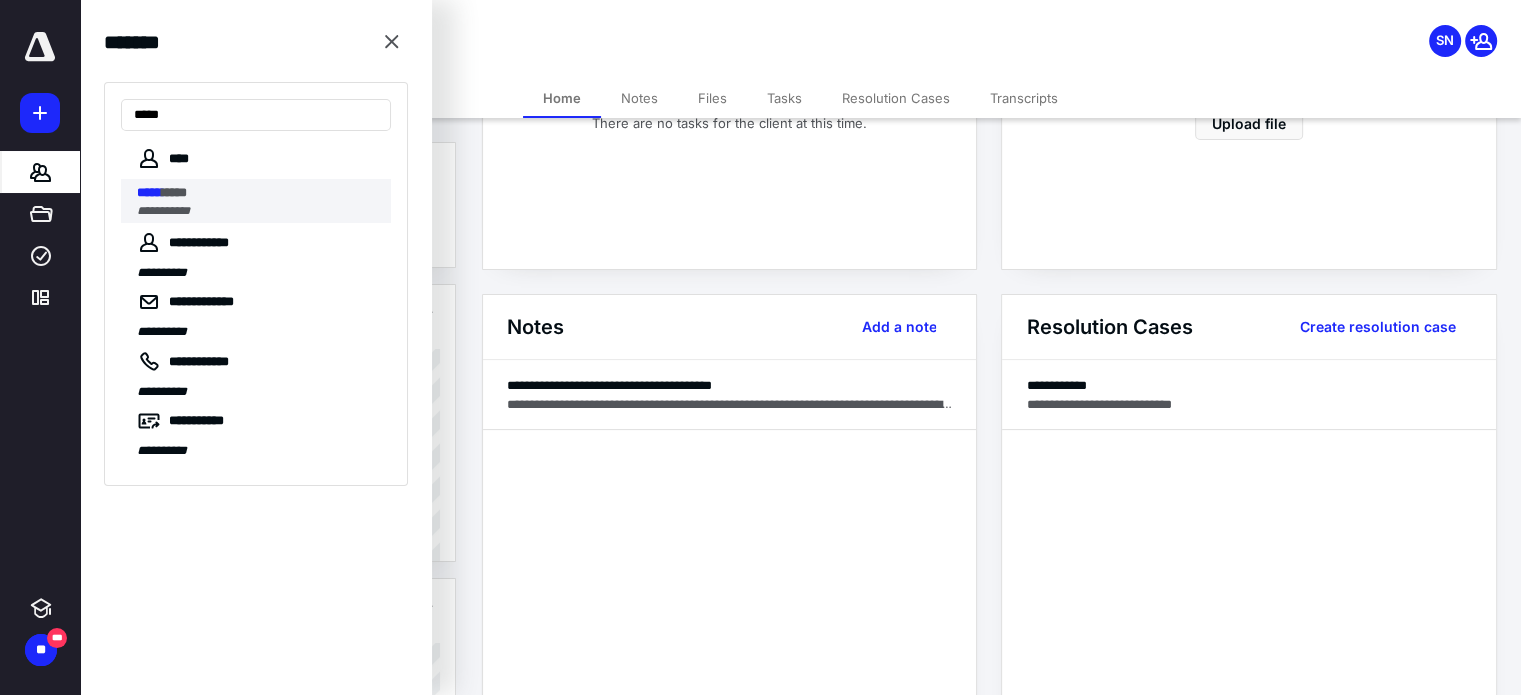 type on "*****" 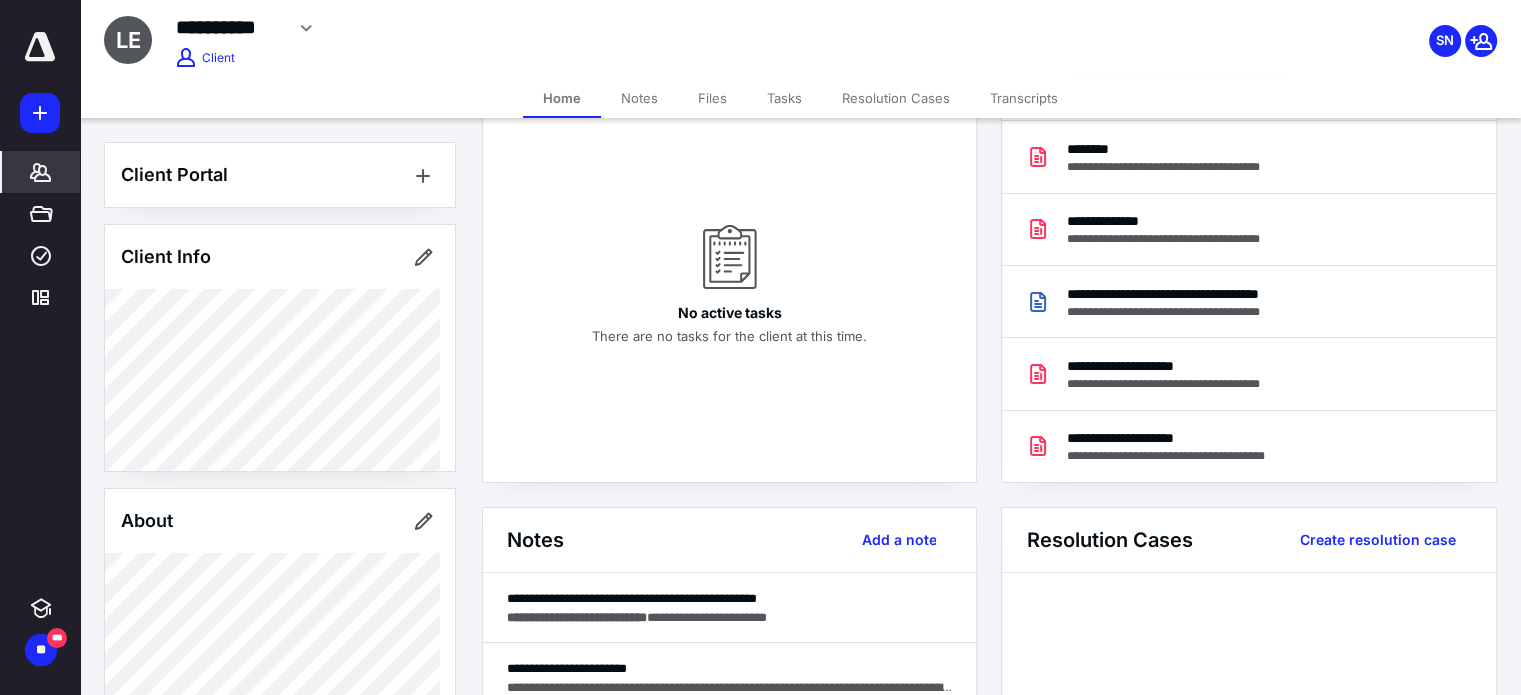 scroll, scrollTop: 160, scrollLeft: 0, axis: vertical 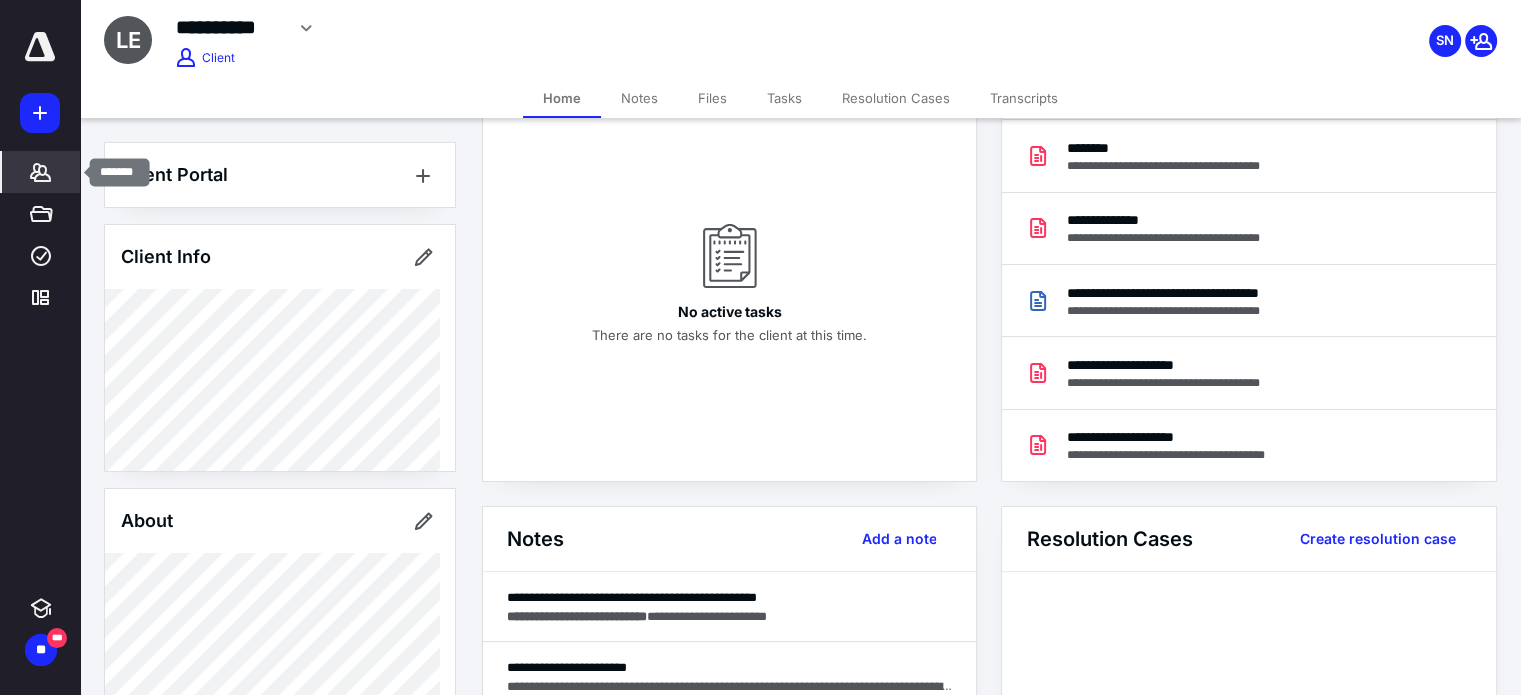click 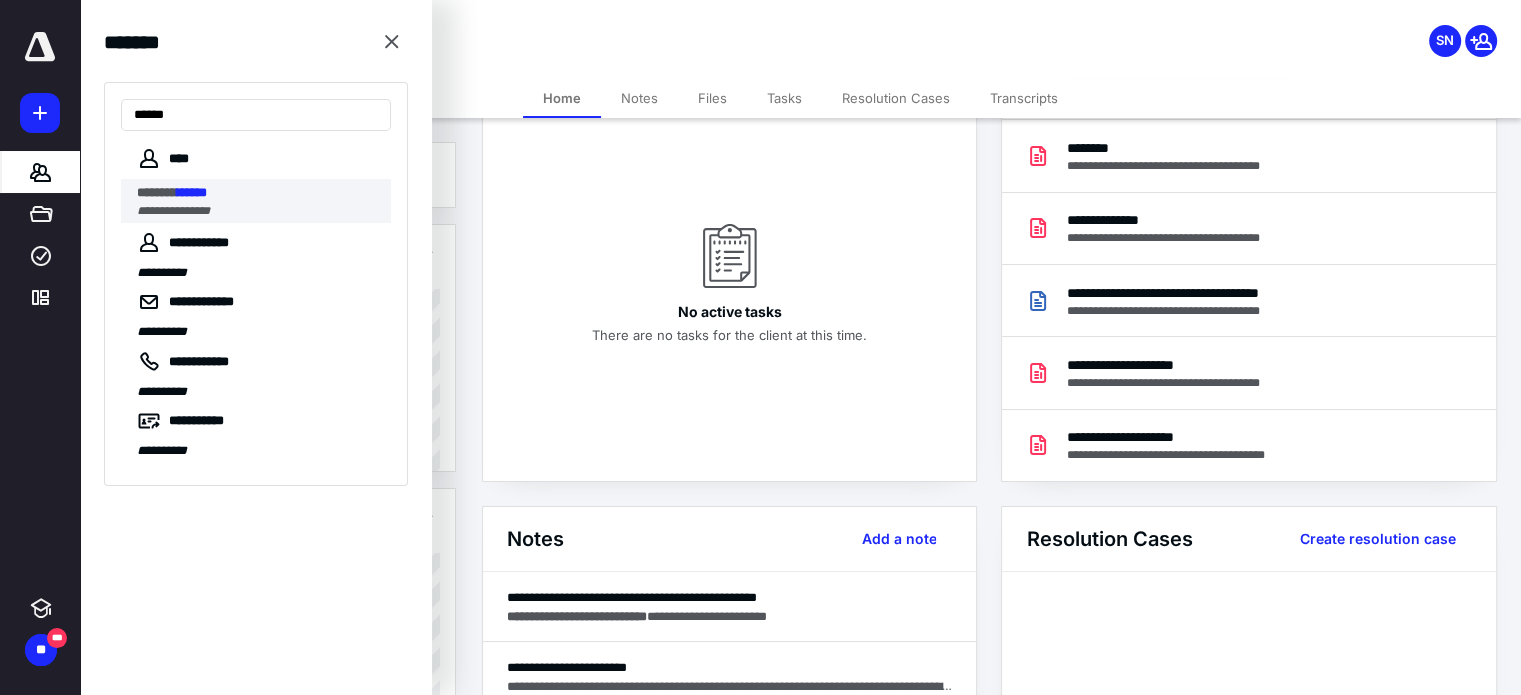 type on "******" 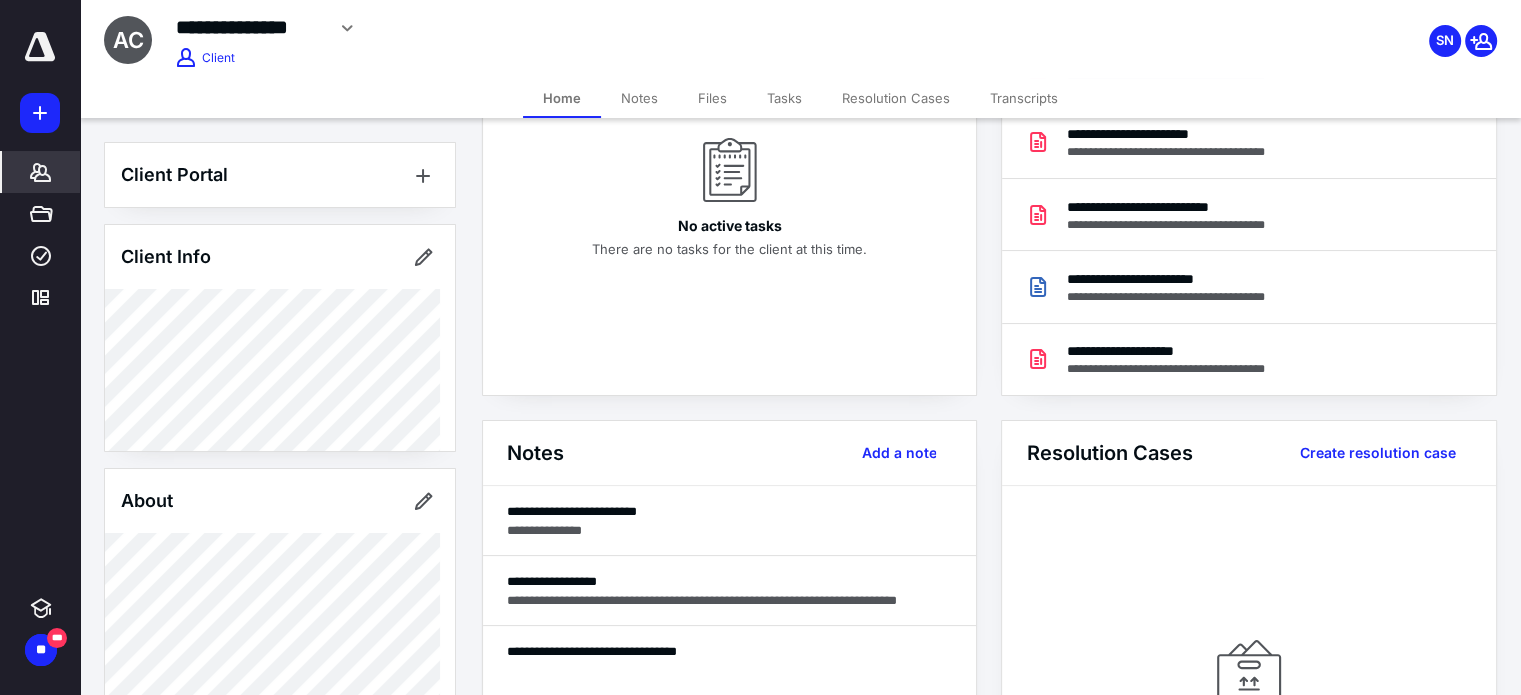 scroll, scrollTop: 355, scrollLeft: 0, axis: vertical 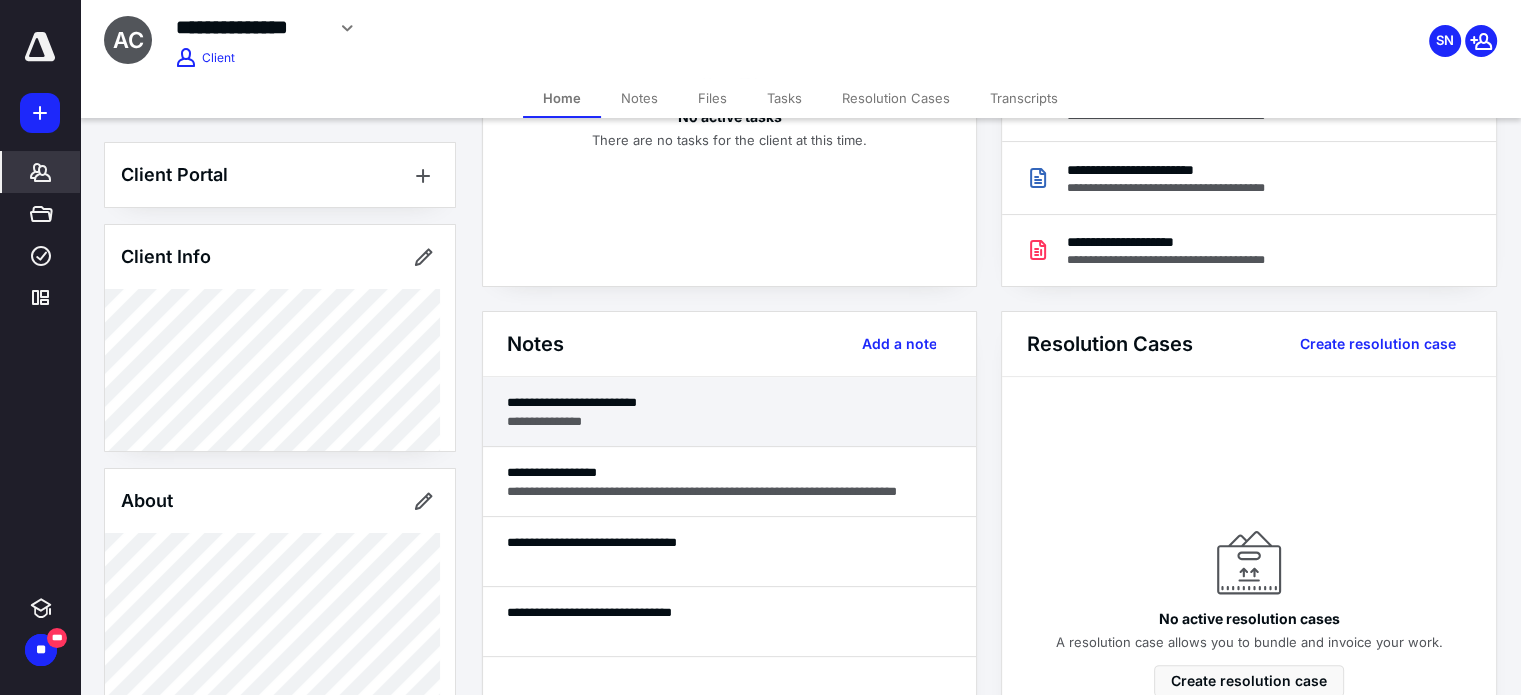 click on "**********" at bounding box center (730, 421) 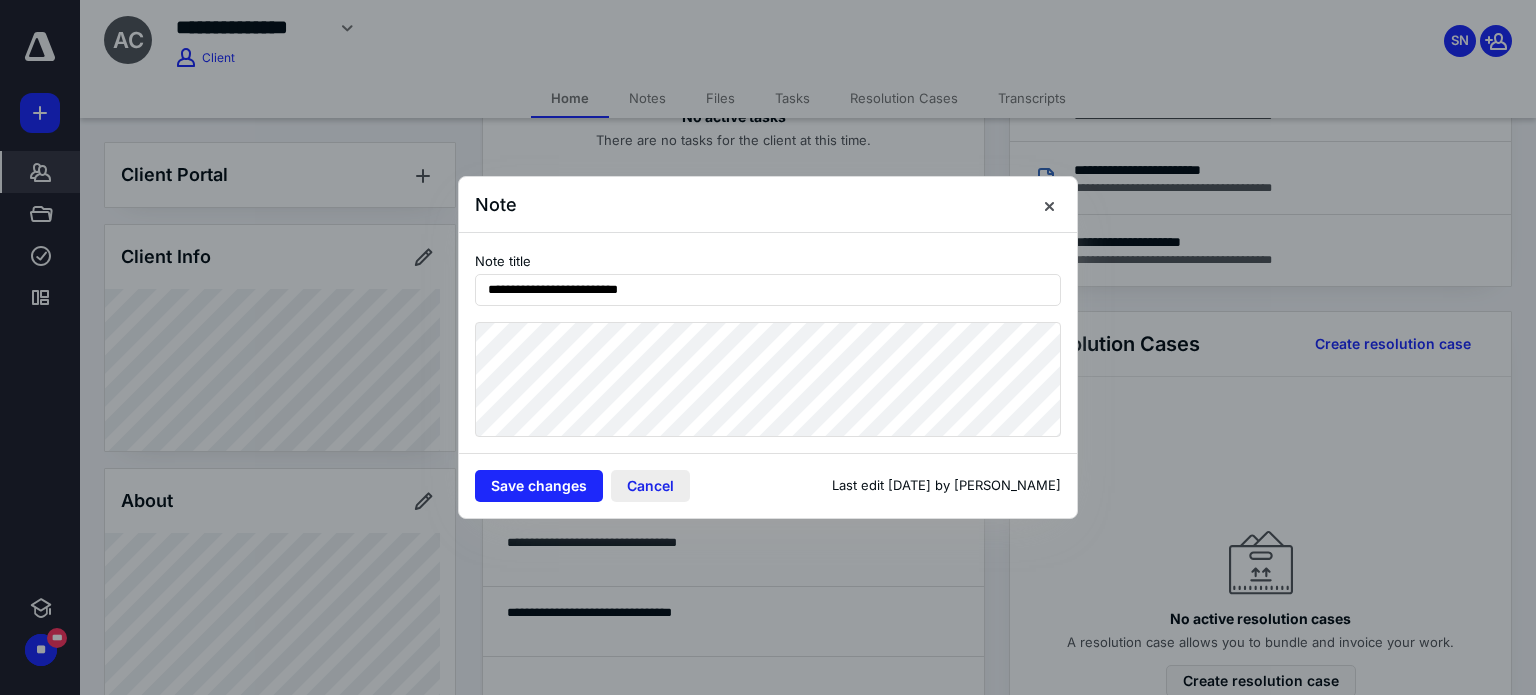 click on "Cancel" at bounding box center (650, 486) 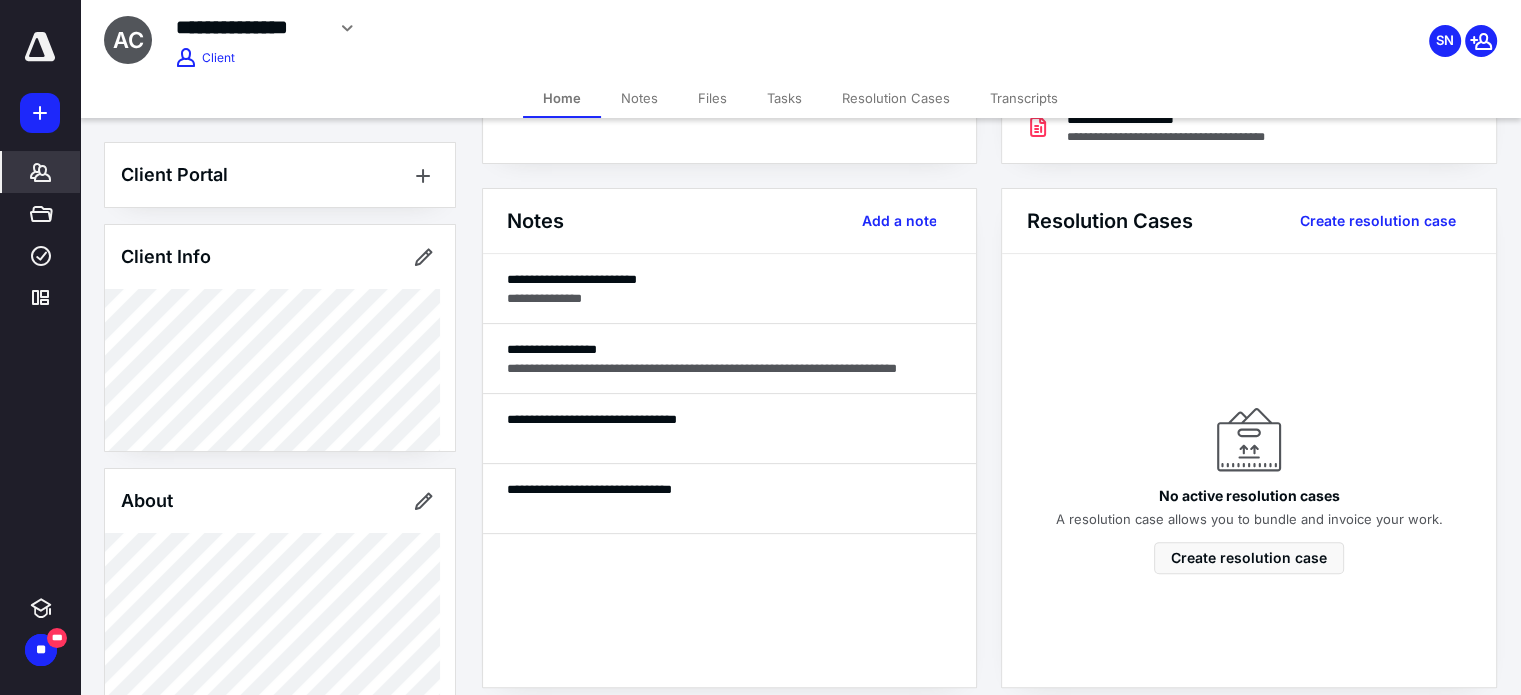 scroll, scrollTop: 519, scrollLeft: 0, axis: vertical 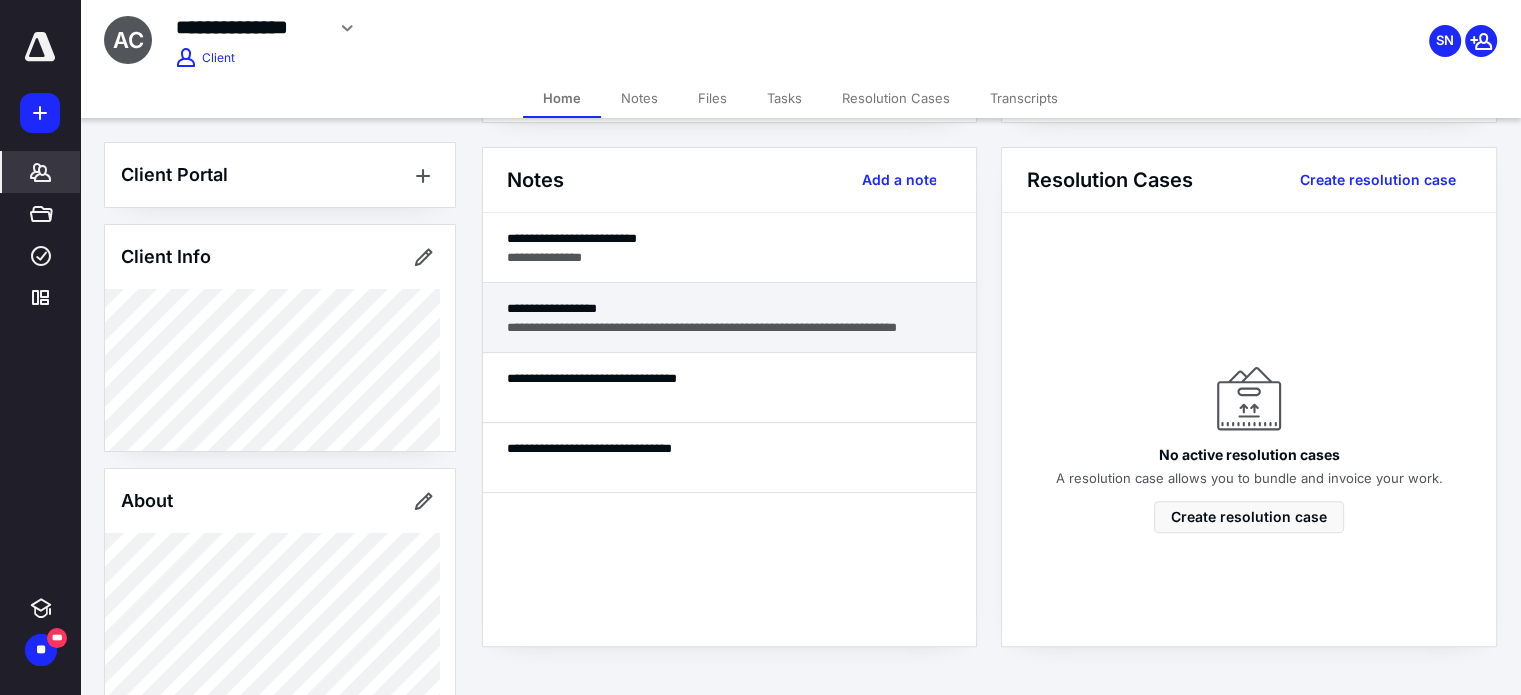 click on "**********" at bounding box center [729, 318] 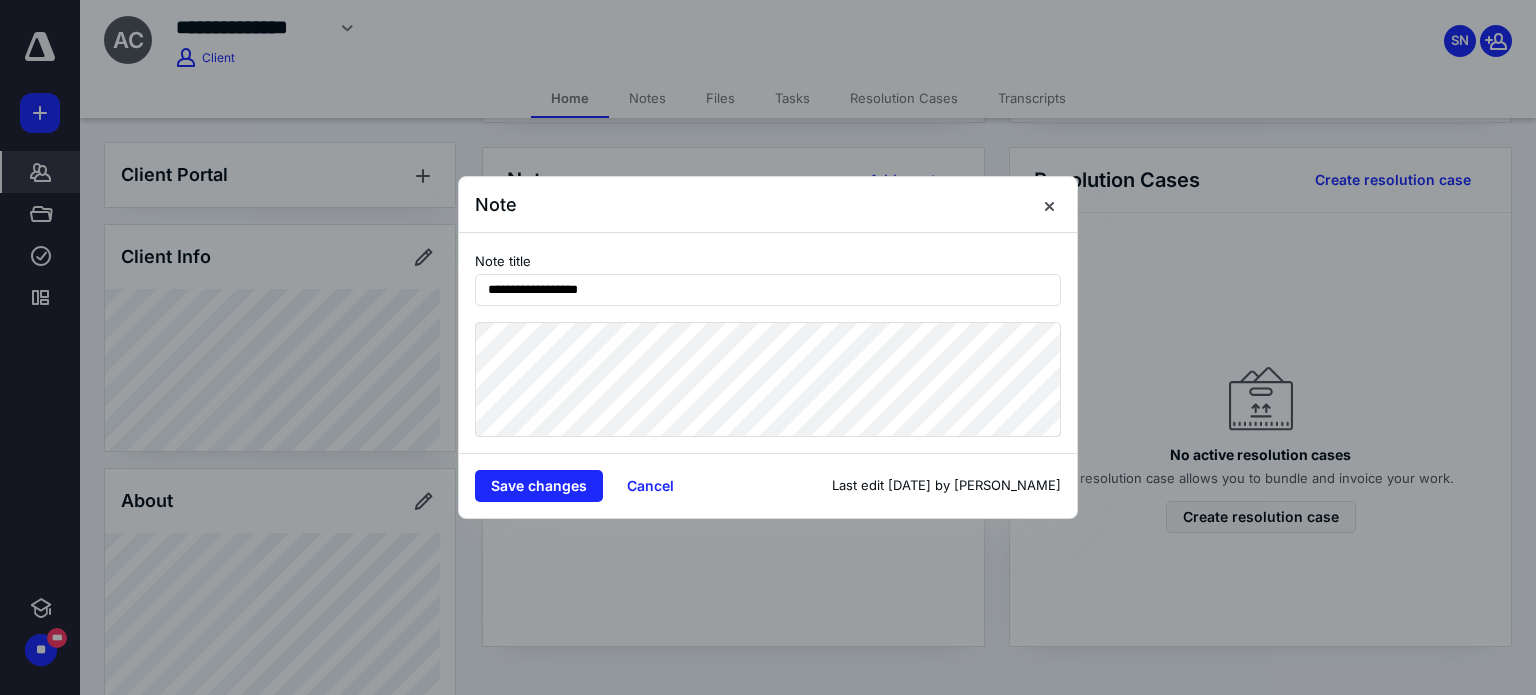 click on "Save changes Cancel Last edit [DATE] by [PERSON_NAME]" at bounding box center (768, 485) 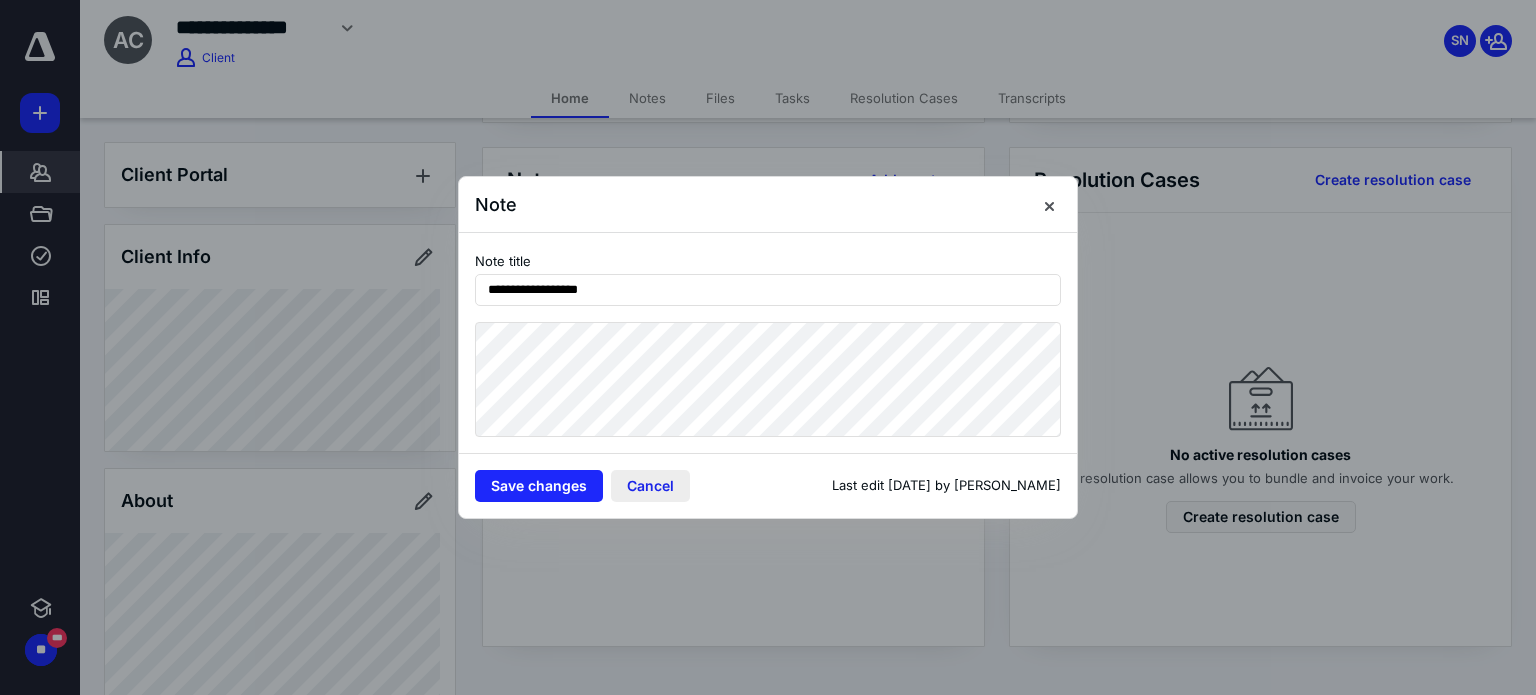 click on "Cancel" at bounding box center (650, 486) 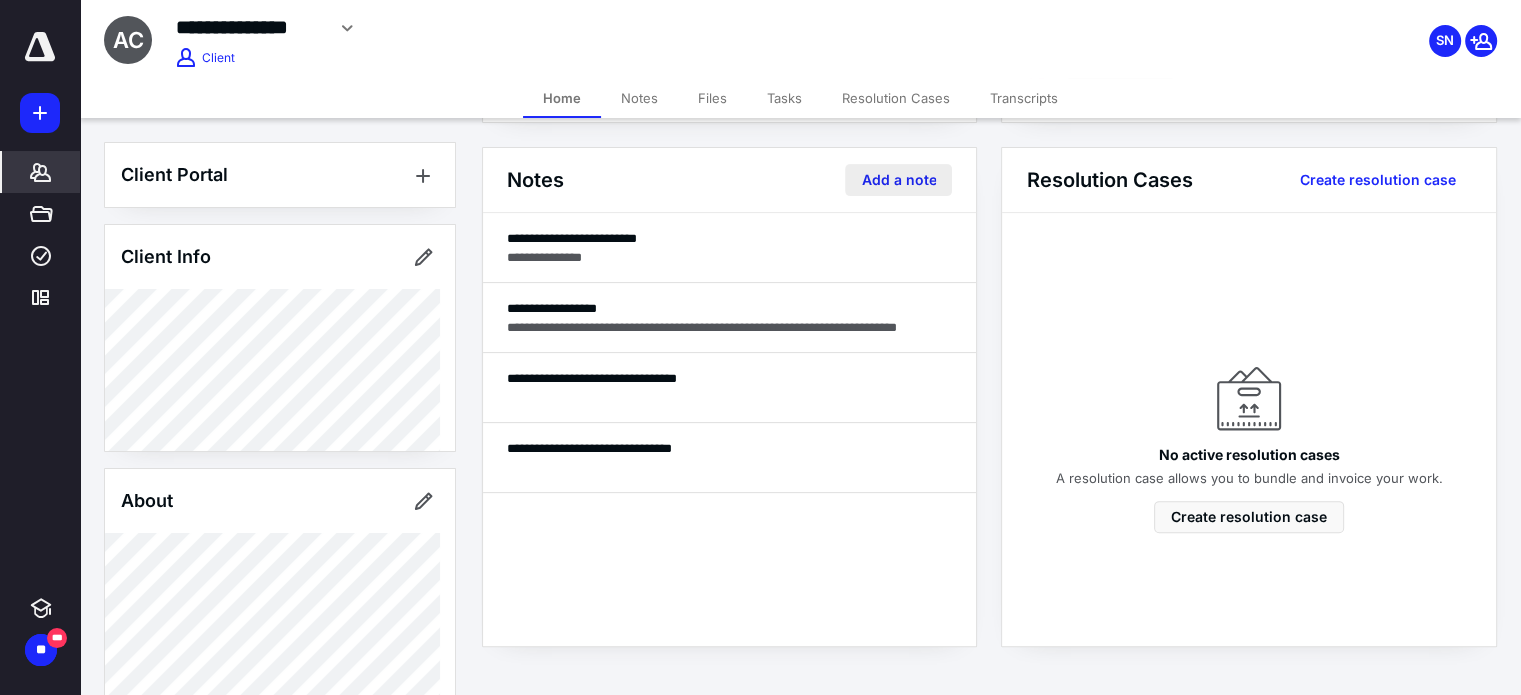 click on "Add a note" at bounding box center [898, 180] 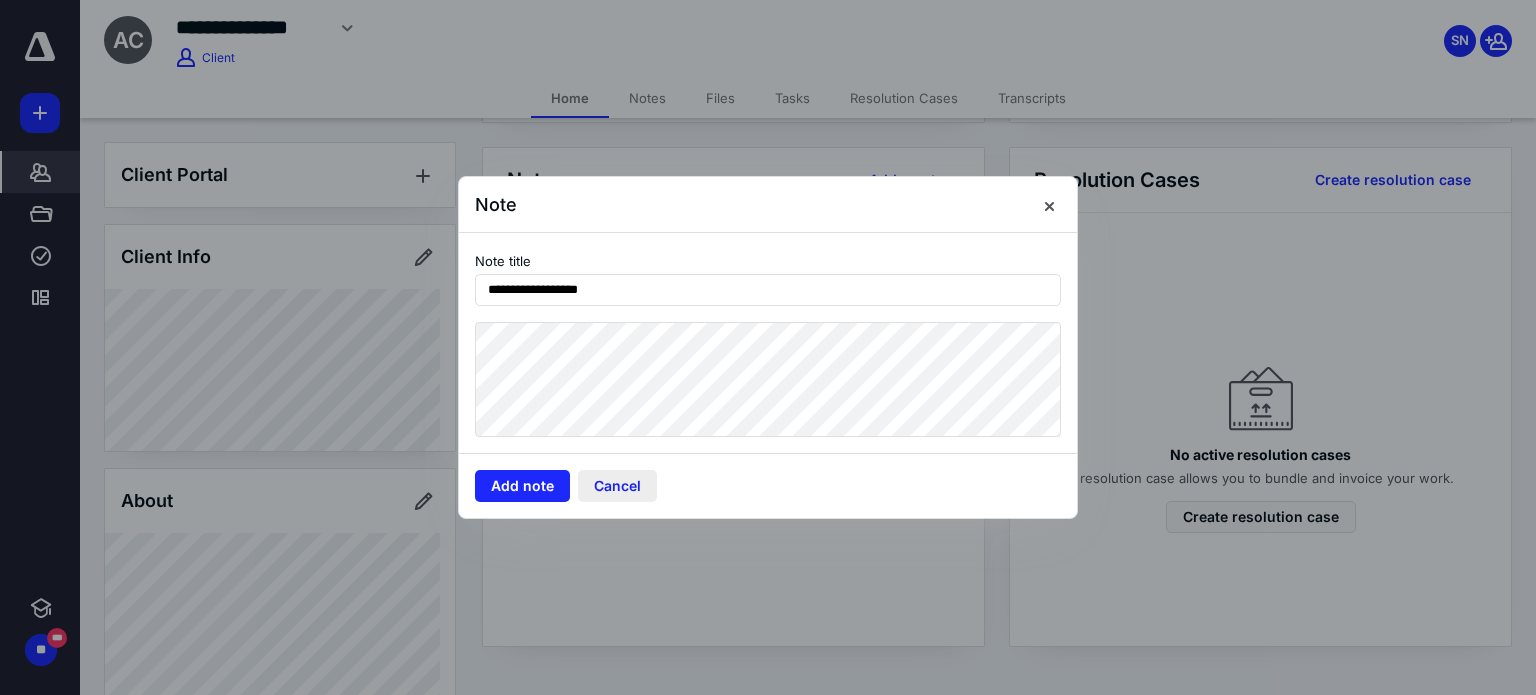 type on "**********" 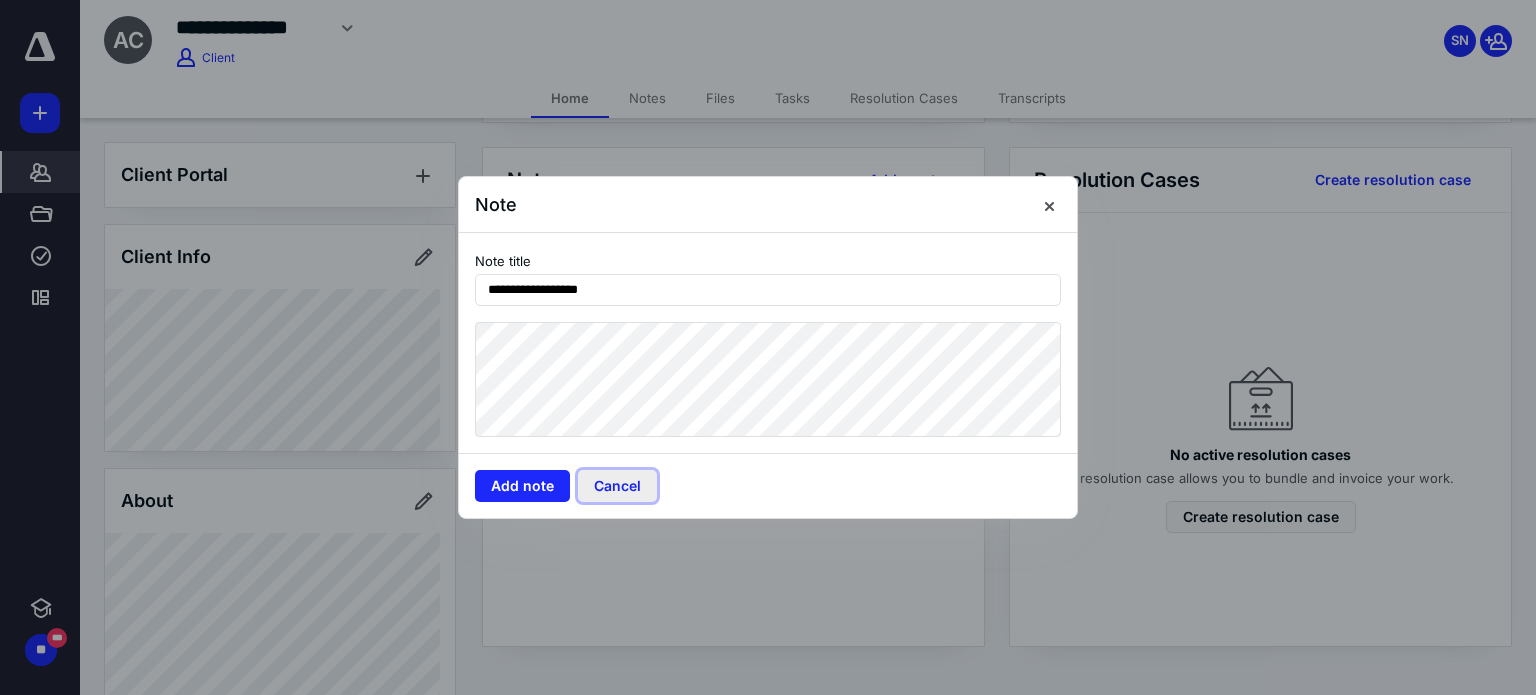 click on "Cancel" at bounding box center (617, 486) 